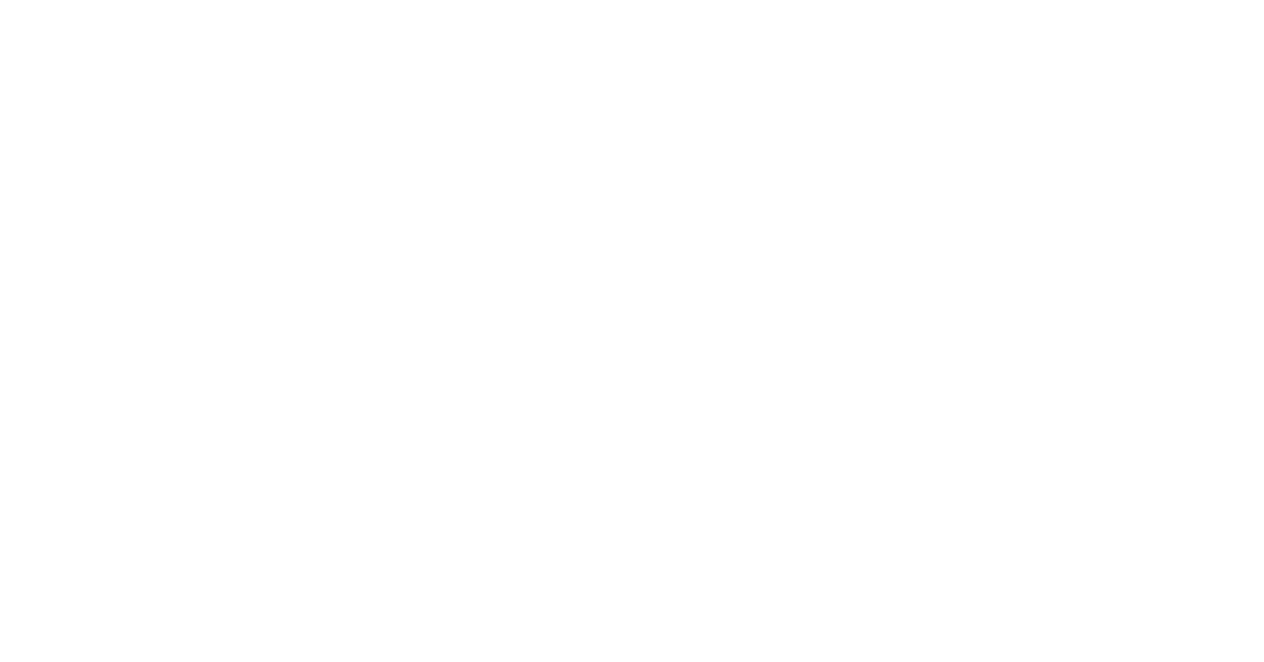 scroll, scrollTop: 0, scrollLeft: 0, axis: both 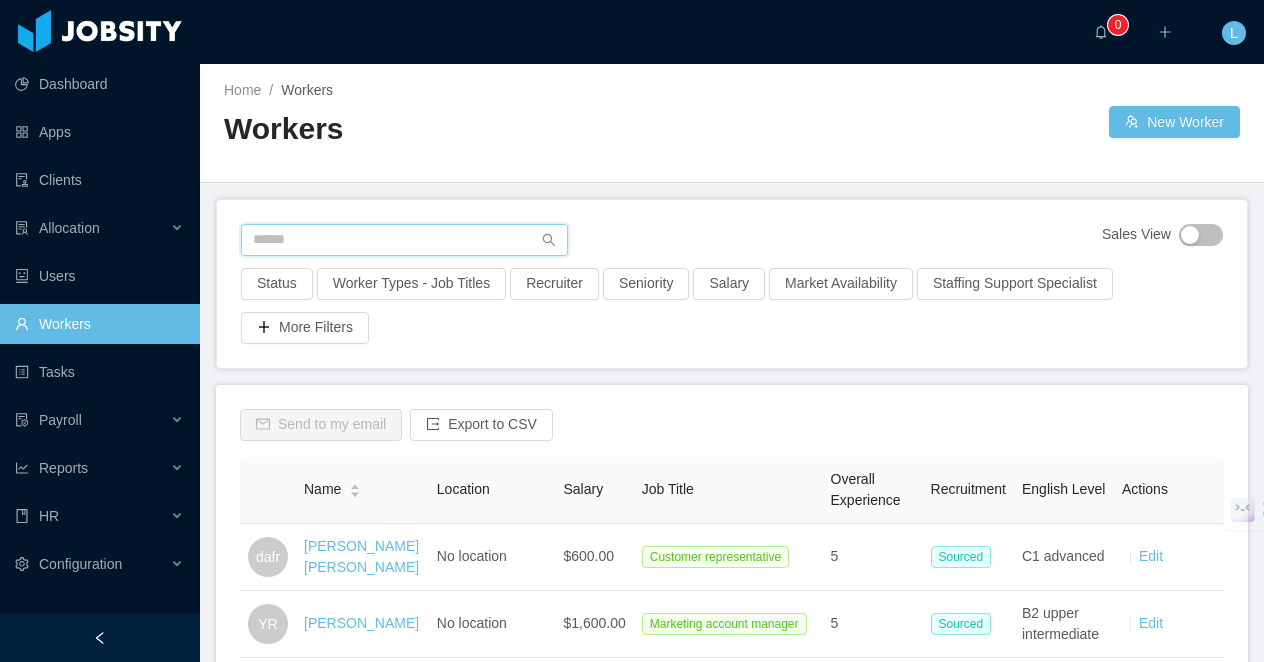 click at bounding box center (404, 240) 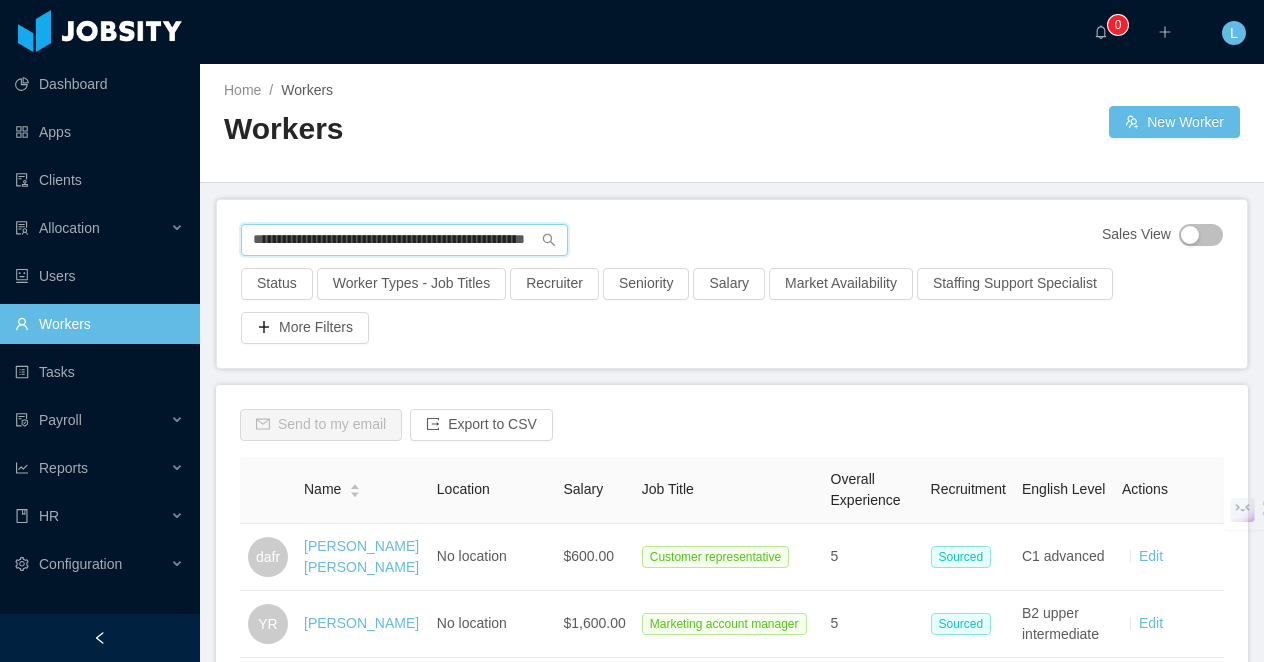 scroll, scrollTop: 0, scrollLeft: 81, axis: horizontal 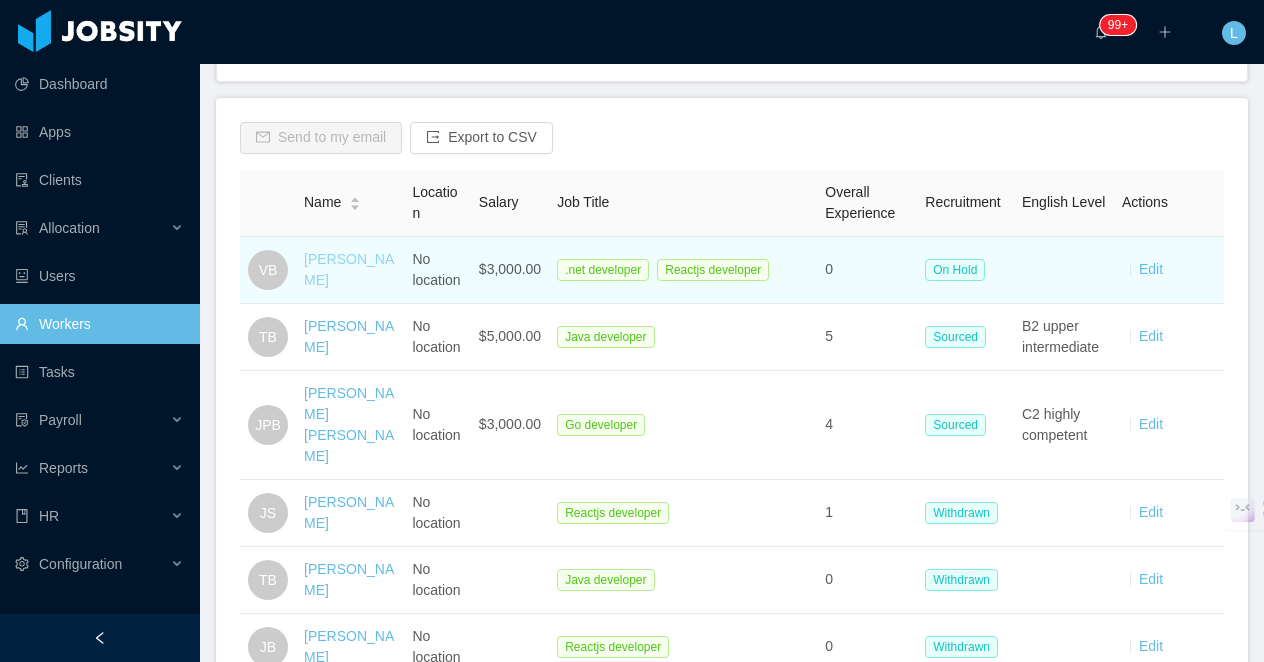 type on "**********" 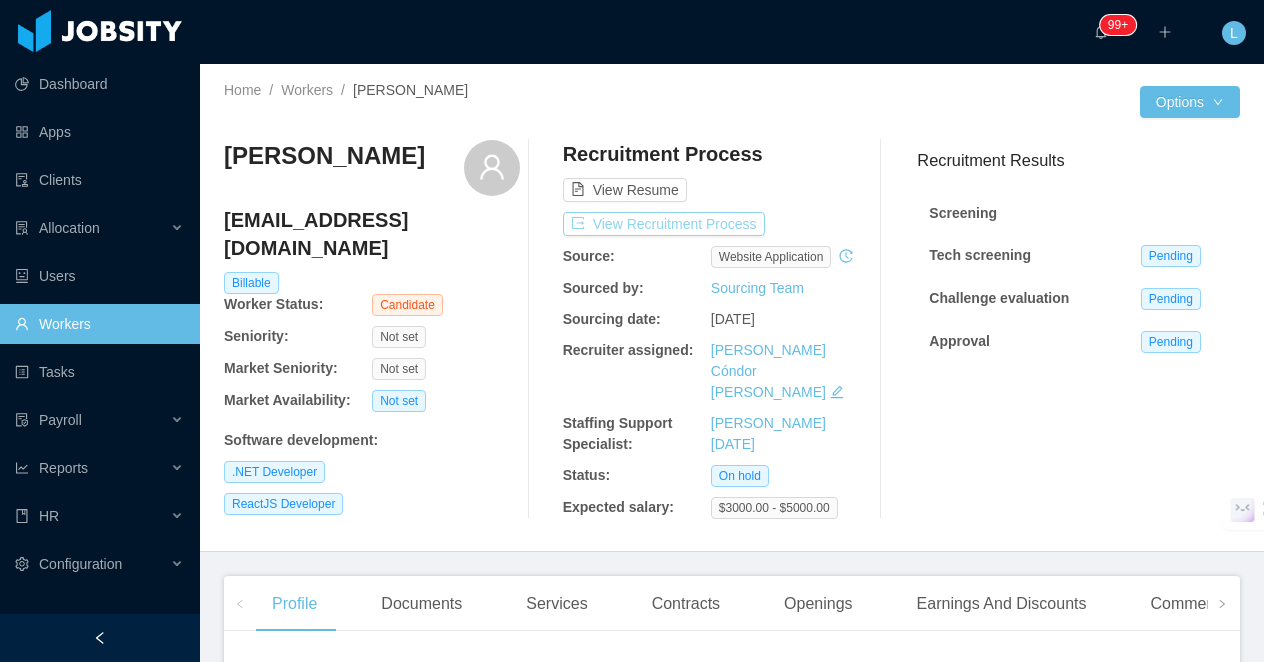 click on "View Recruitment Process" at bounding box center [664, 224] 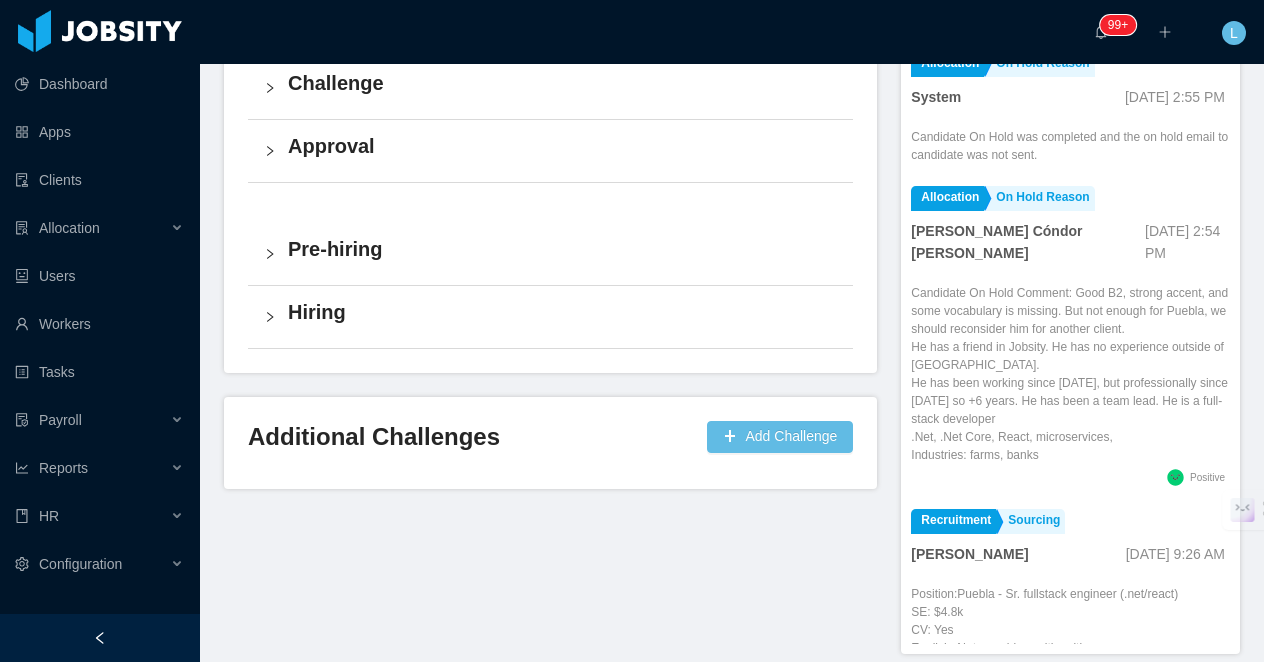 scroll, scrollTop: 757, scrollLeft: 0, axis: vertical 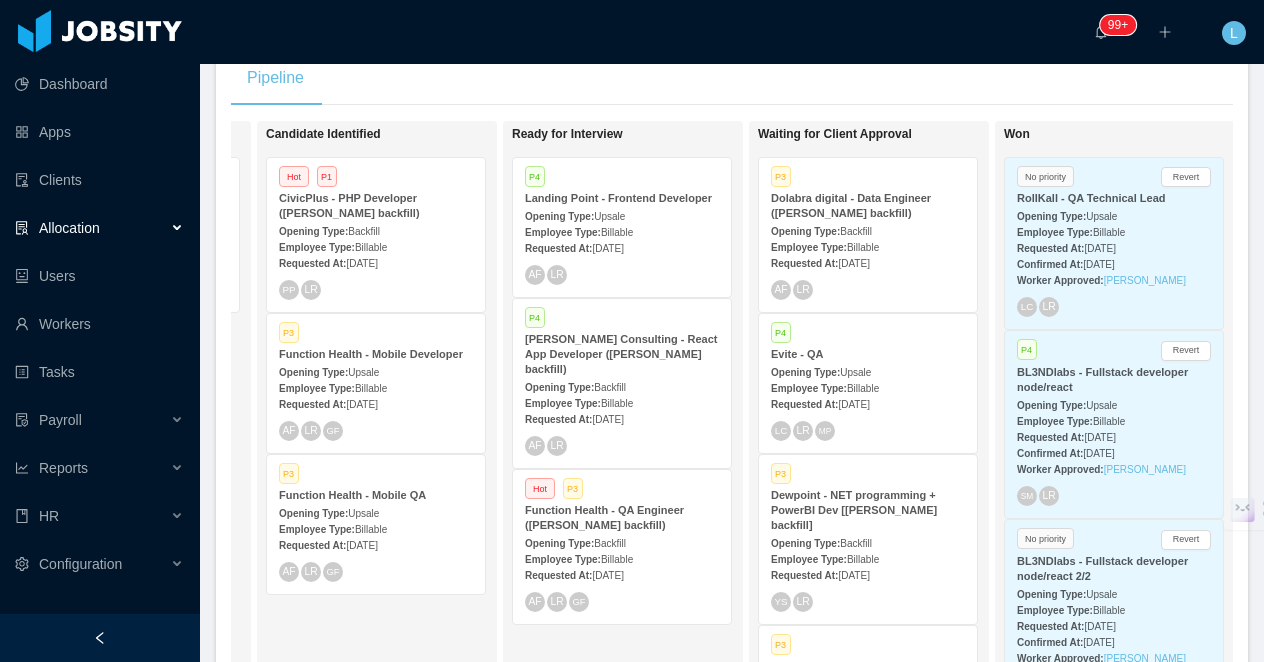 click on "Dolabra digital - Data Engineer ([PERSON_NAME] backfill)" at bounding box center (851, 205) 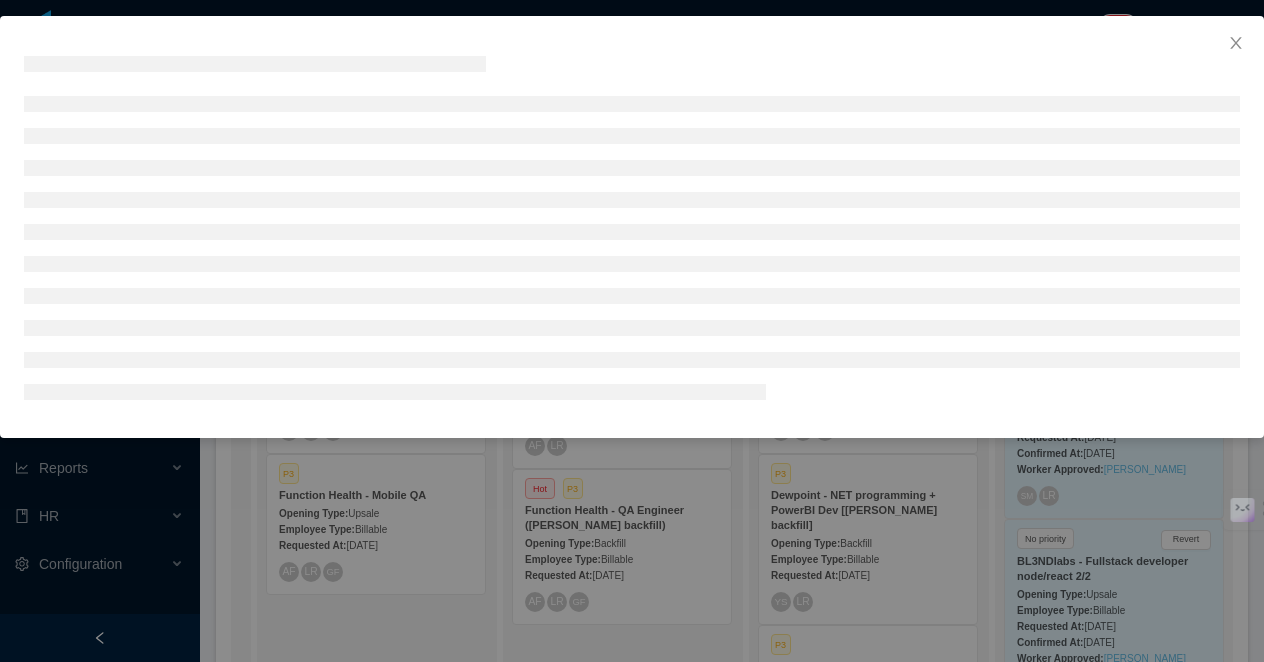 click at bounding box center [632, 331] 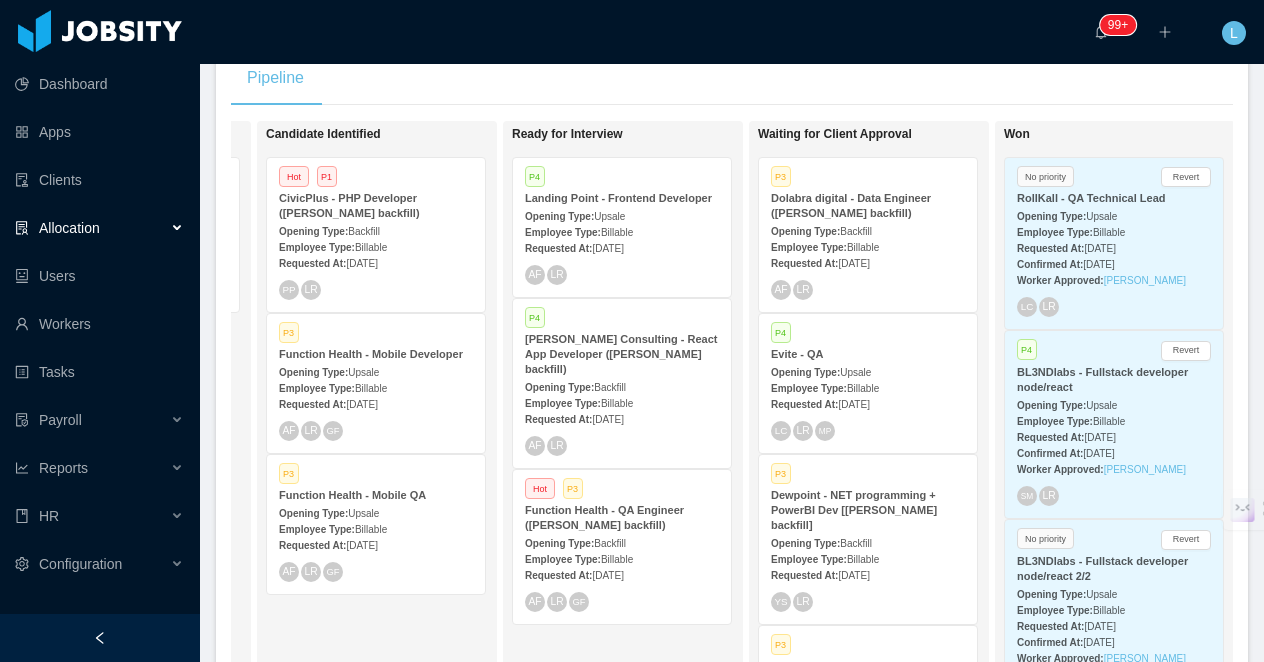 scroll, scrollTop: 115, scrollLeft: 0, axis: vertical 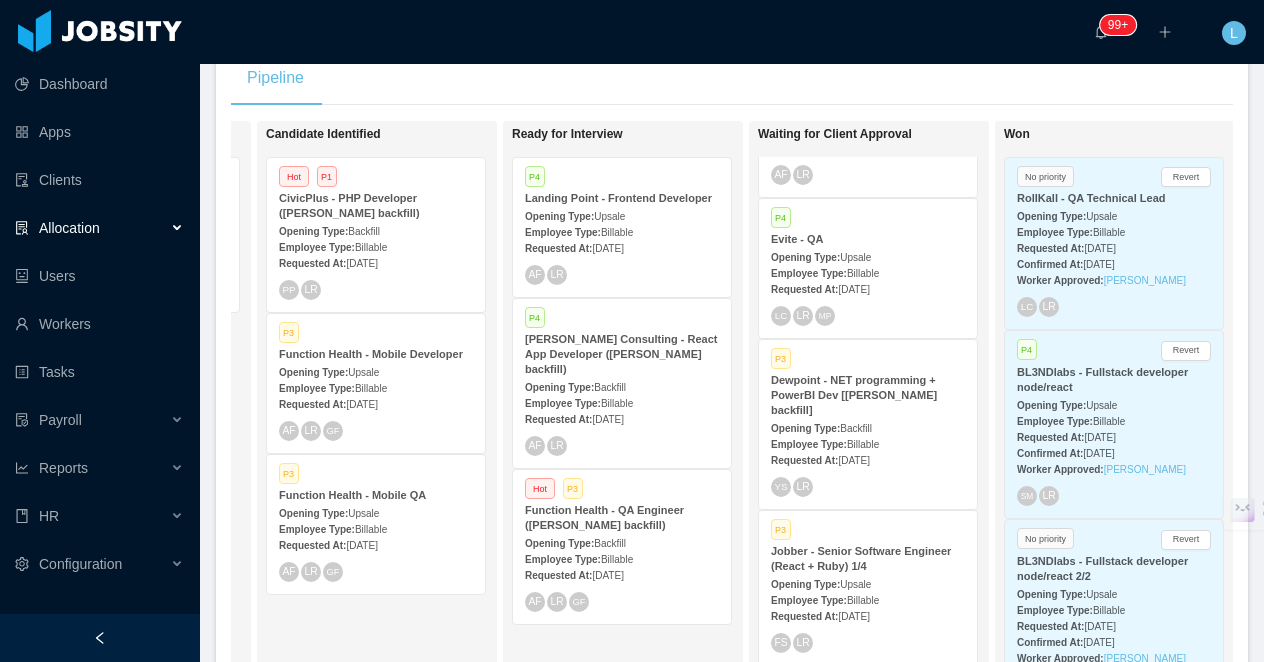 click on "Dewpoint - NET programming + PowerBI Dev [[PERSON_NAME] backfill]" at bounding box center [854, 395] 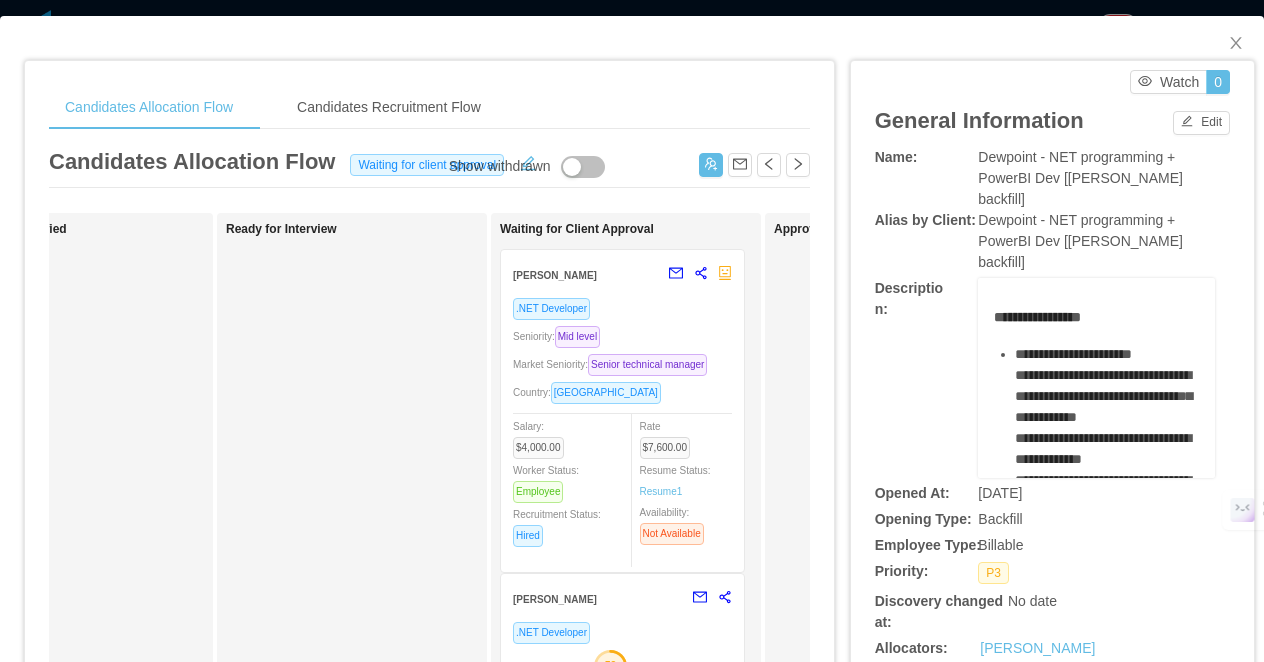 scroll, scrollTop: 0, scrollLeft: 681, axis: horizontal 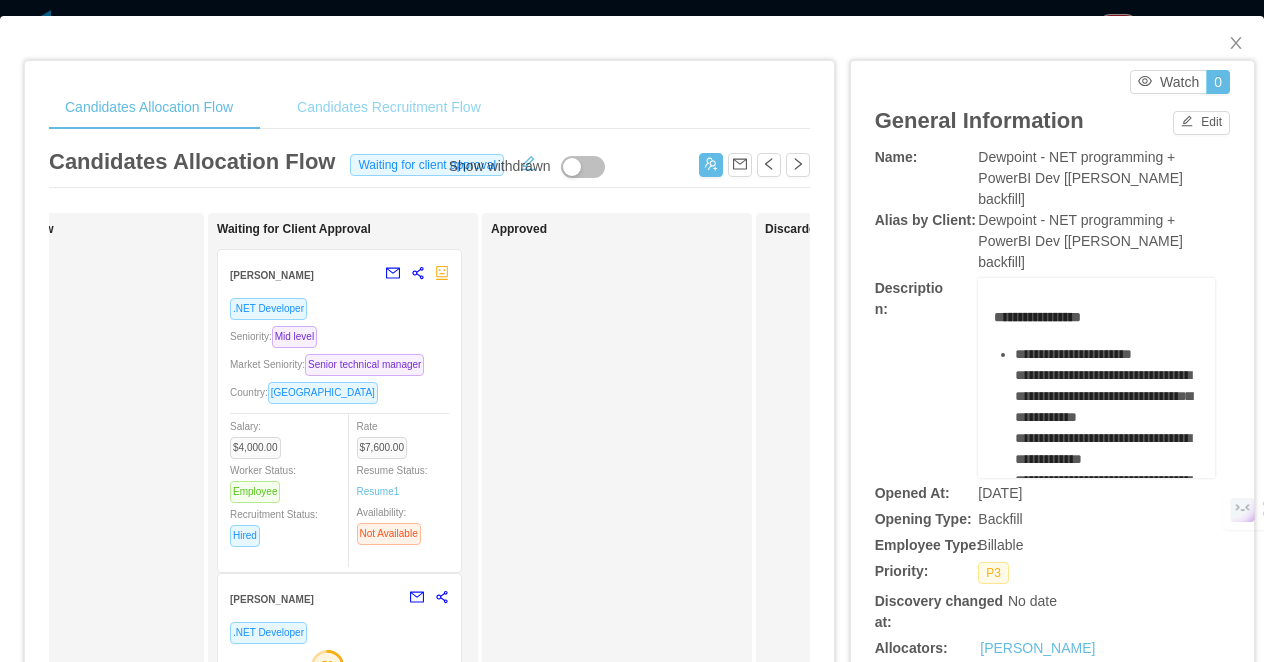 click on "Candidates Recruitment Flow" at bounding box center (389, 107) 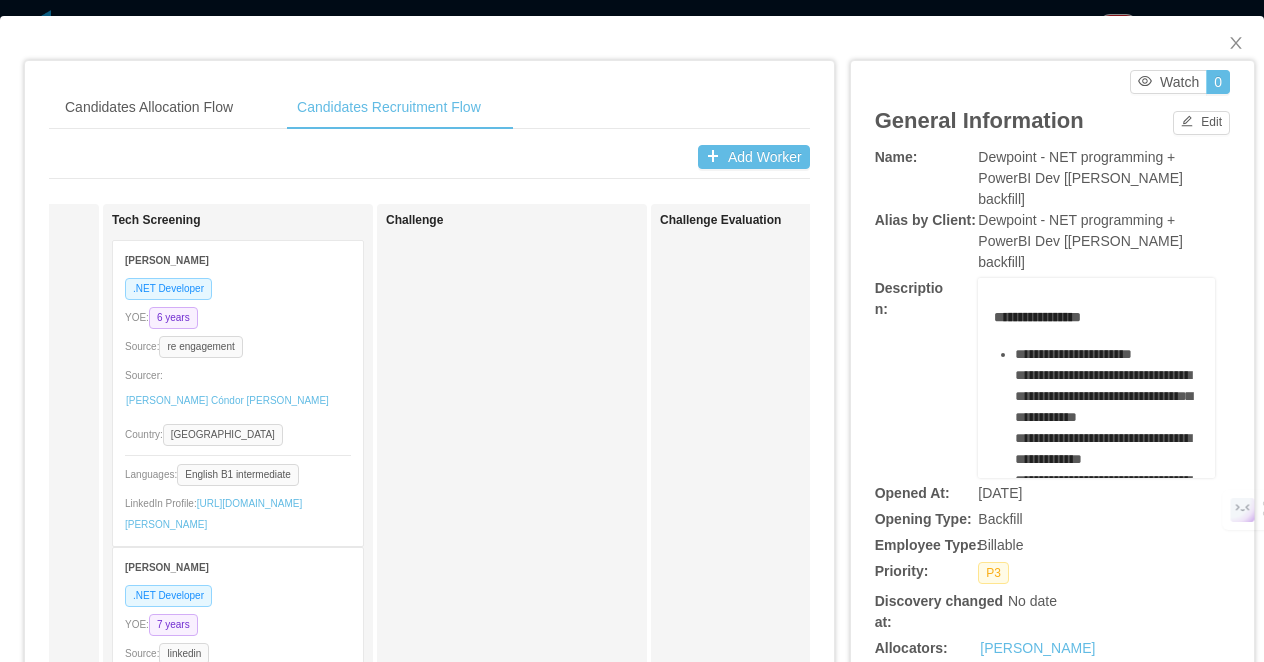 scroll, scrollTop: 0, scrollLeft: 506, axis: horizontal 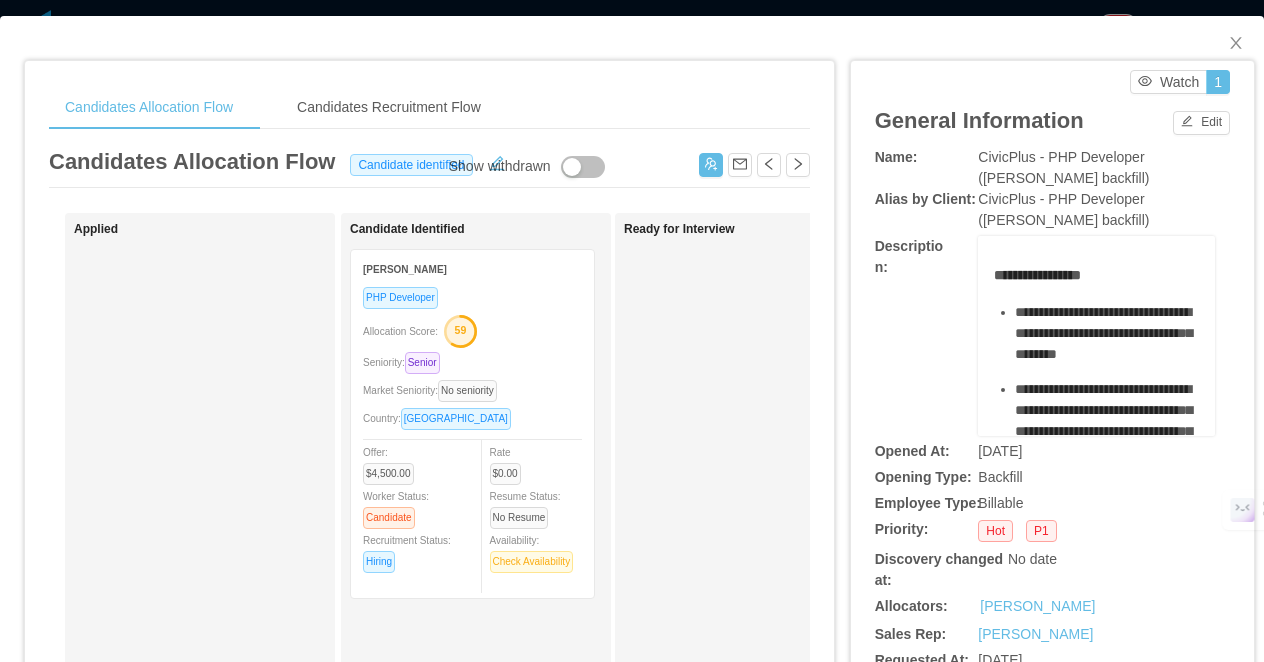 click on "**********" at bounding box center (632, 331) 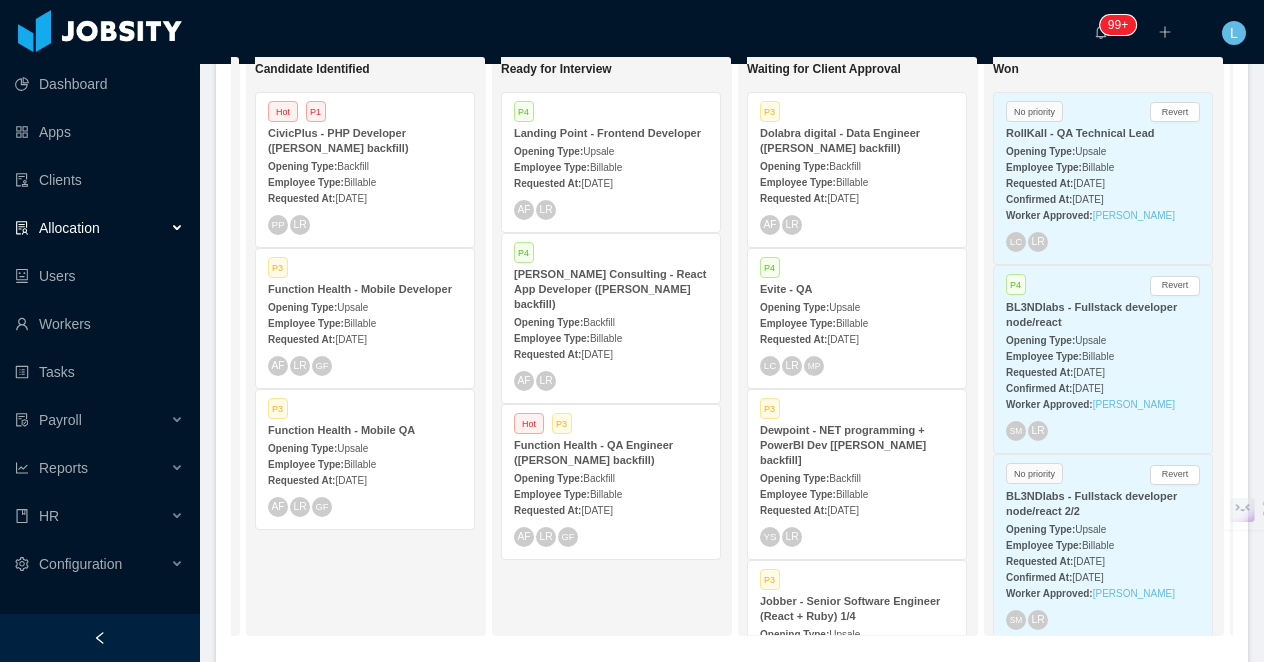 scroll, scrollTop: 0, scrollLeft: 496, axis: horizontal 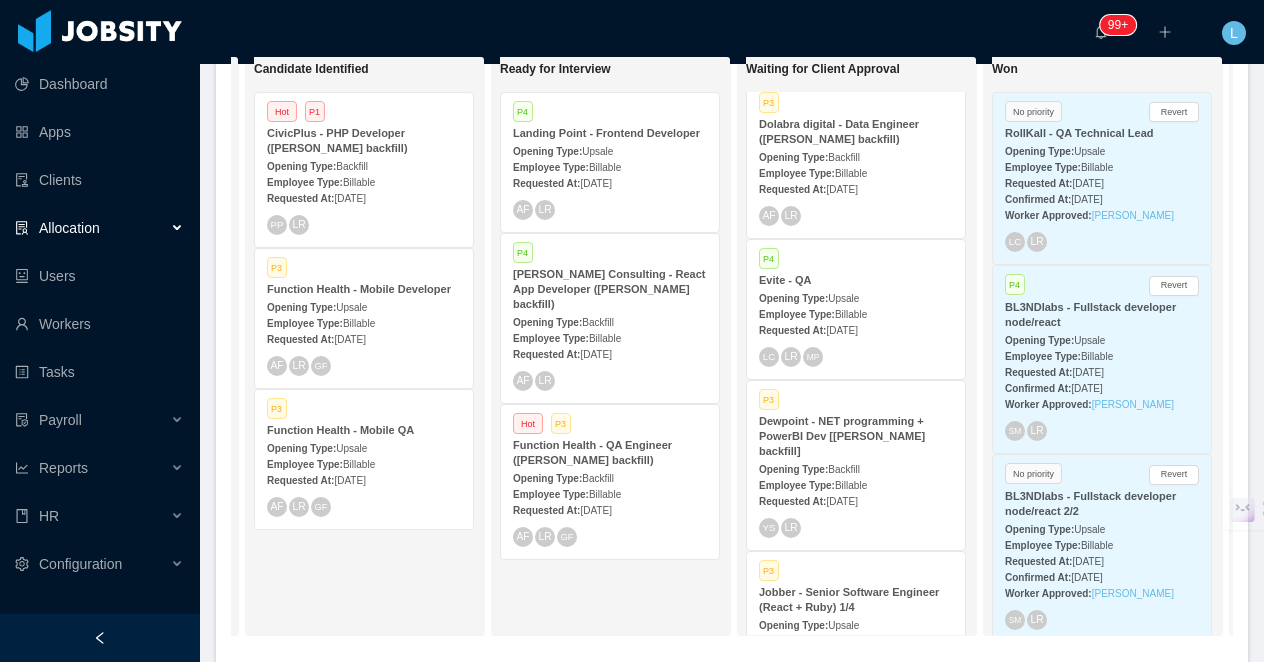 click on "Billable" at bounding box center (851, 314) 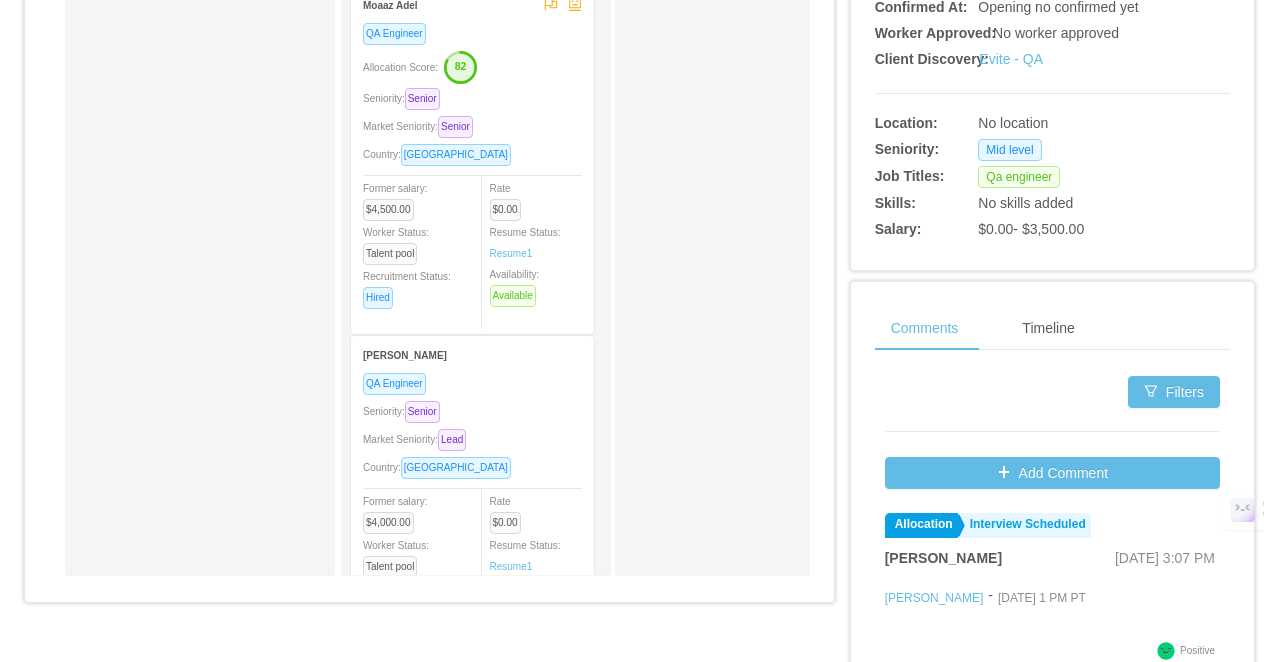 scroll, scrollTop: 640, scrollLeft: 0, axis: vertical 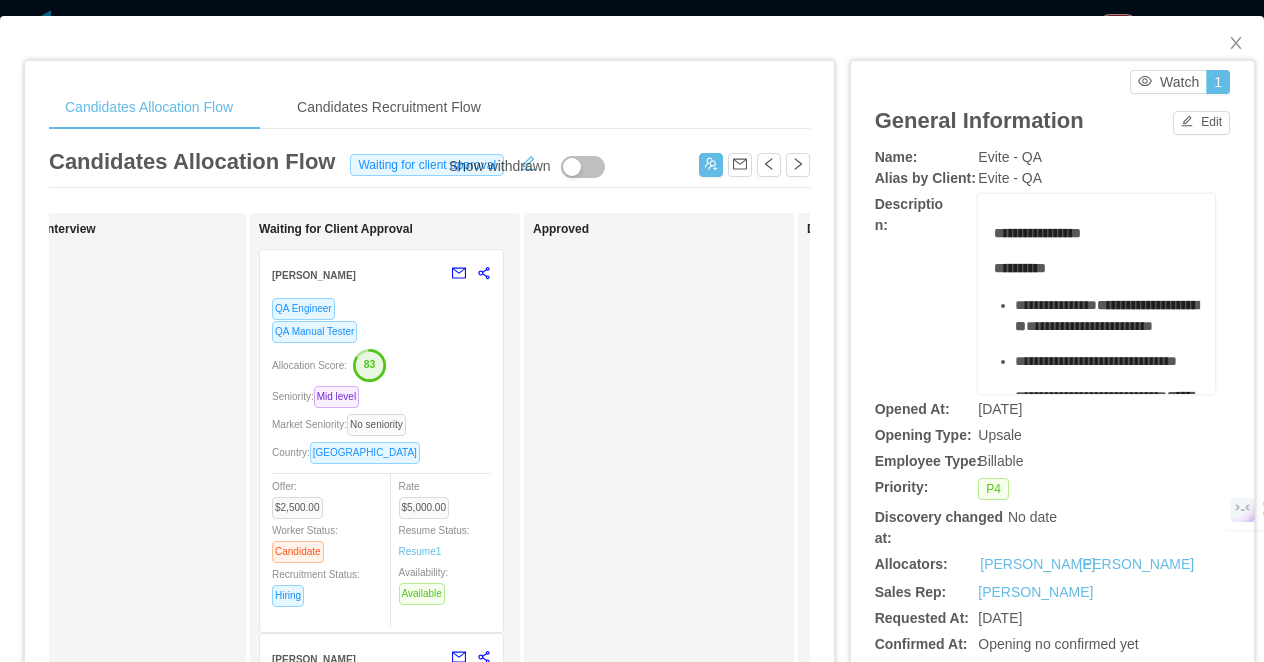 click on "Candidates Allocation Flow Candidates Recruitment Flow  Candidates Allocation Flow   Waiting for client approval   Show withdrawn Applied Candidate Identified [PERSON_NAME] QA Engineer QA Manual Tester Allocation Score:   98 Seniority:   Mid level Market Seniority:   No seniority Country:   [GEOGRAPHIC_DATA] Offer:  $2,800.00 Worker Status:   Candidate Recruitment Status:   Hiring Rate $0.00 Resume Status:   No Resume Availability:     Check Availability Moaaz Adel QA Engineer Allocation Score:   82 Seniority:   Senior Market Seniority:   Senior Country:   [GEOGRAPHIC_DATA] Former salary:  $4,500.00 Worker Status:   Talent pool Recruitment Status:   Hired Rate $0.00 Resume Status:   Resume  1 Availability:     Available [PERSON_NAME] QA Engineer Seniority:   Senior Market Seniority:   Lead Country:   [GEOGRAPHIC_DATA] Former salary:  $4,000.00 Worker Status:   Talent pool Recruitment Status:   Hired Rate $0.00 Resume Status:   Resume  1 Availability:     Available Ready for Interview Waiting for Client Approval 1" at bounding box center (632, 331) 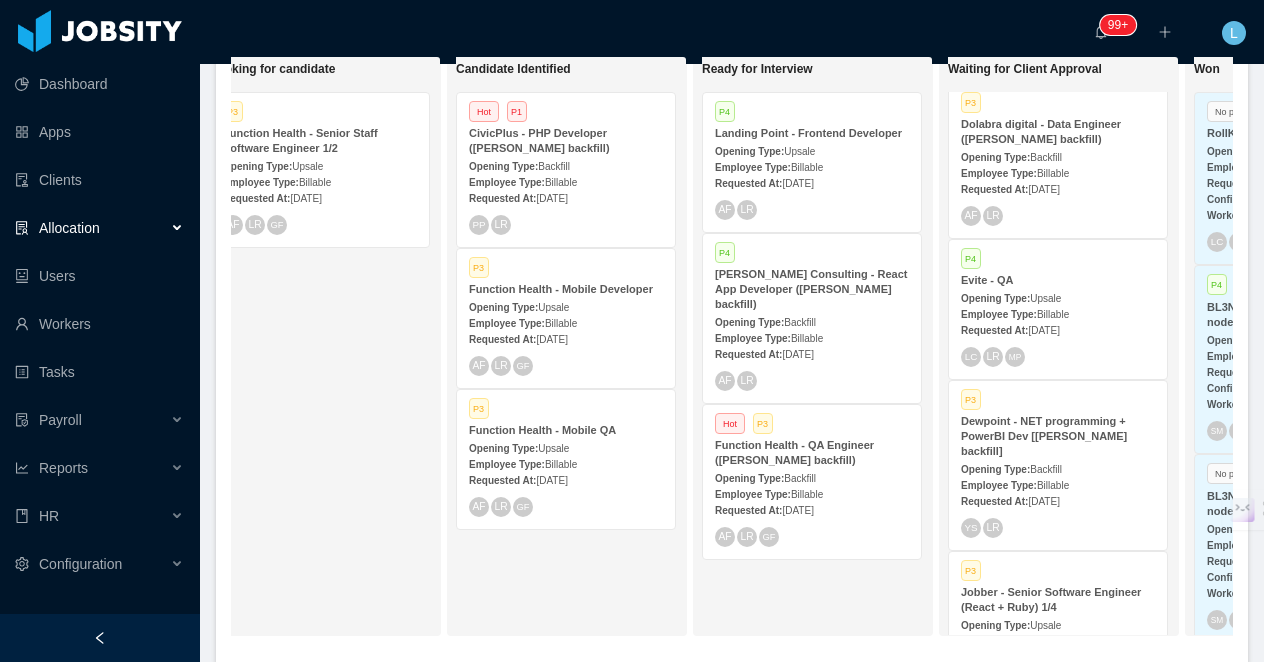 scroll, scrollTop: 0, scrollLeft: 232, axis: horizontal 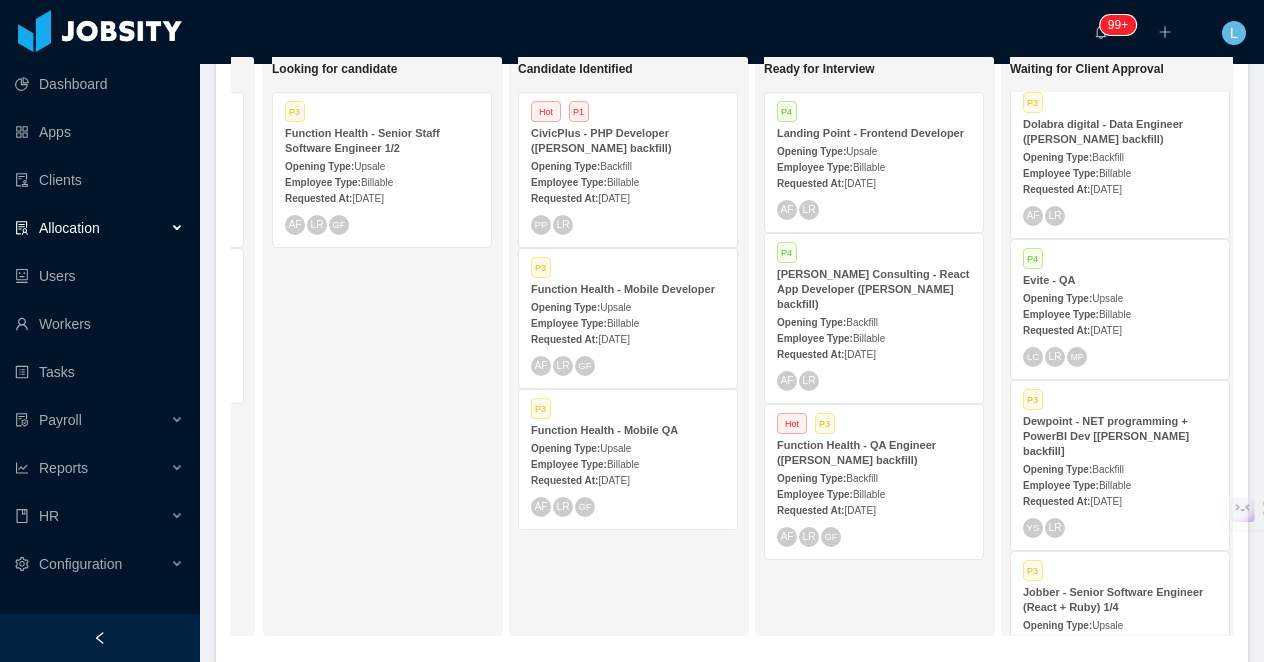 click on "Requested At:   [DATE]" at bounding box center (628, 197) 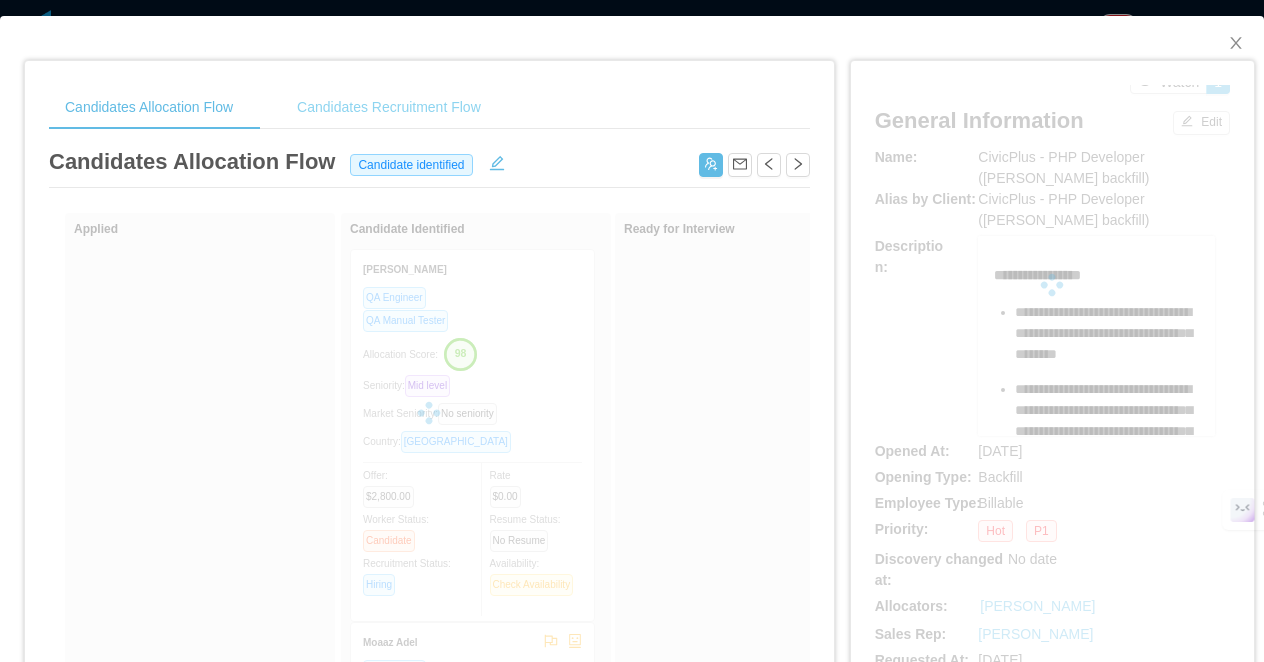 click on "Candidates Recruitment Flow" at bounding box center (389, 107) 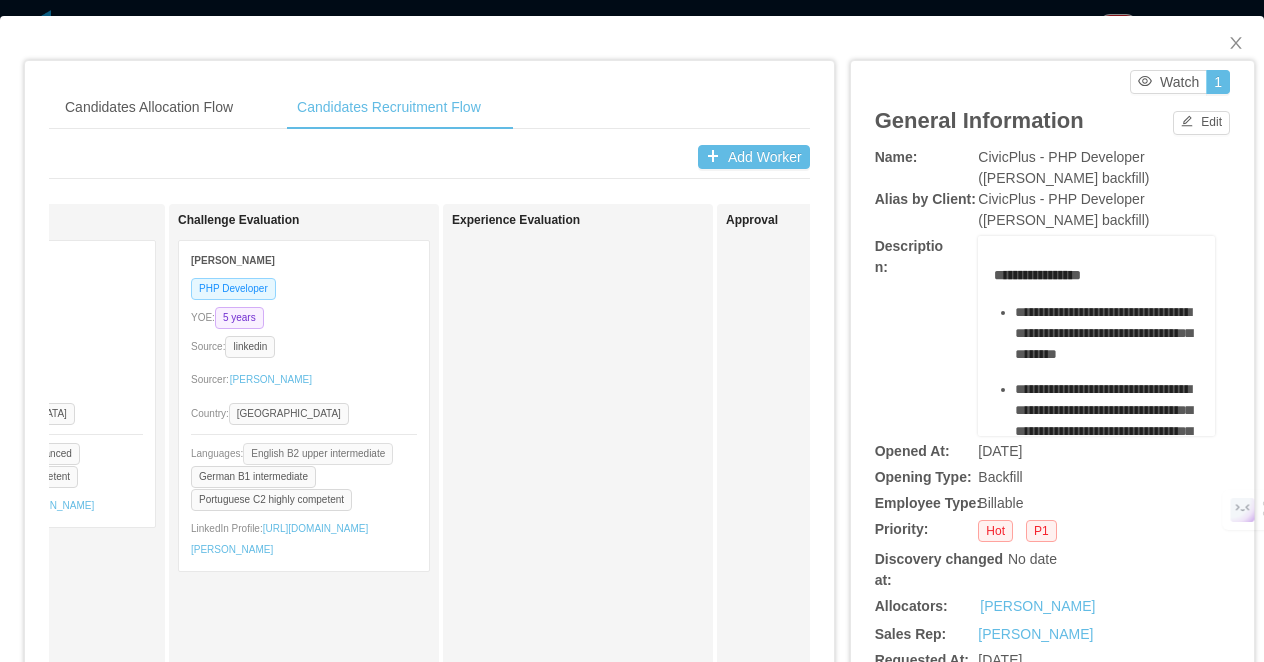 scroll, scrollTop: 0, scrollLeft: 1056, axis: horizontal 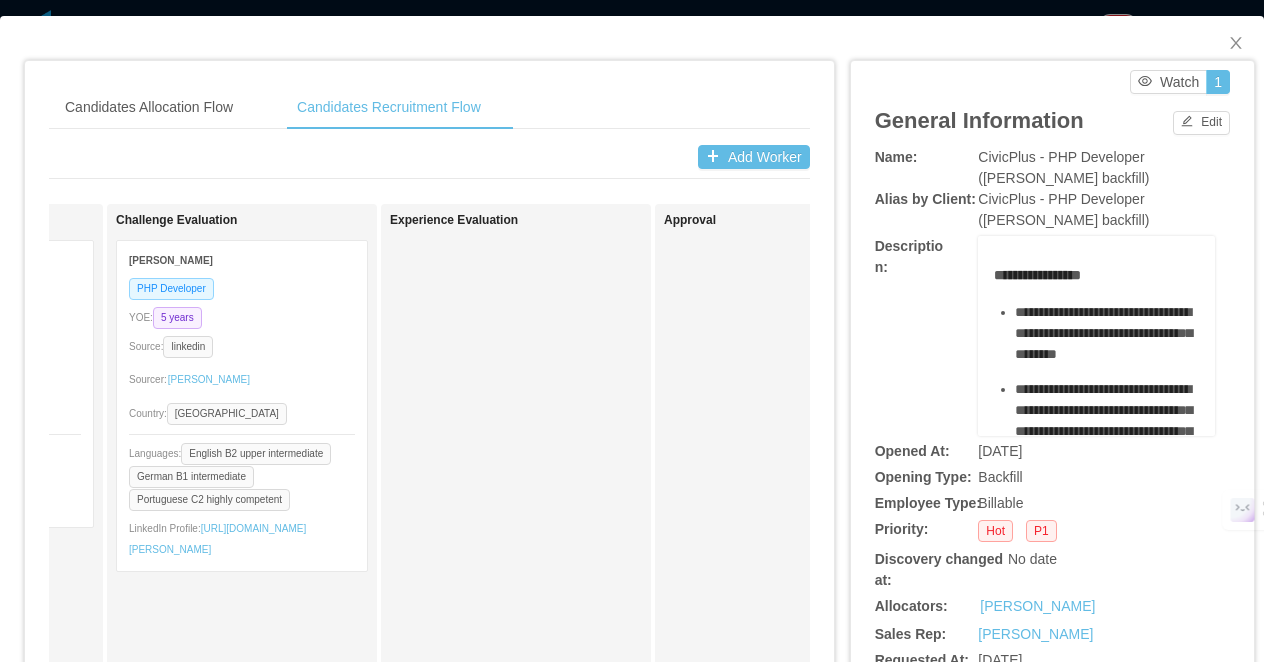 click on "Sourcer:   [PERSON_NAME]" at bounding box center [242, 380] 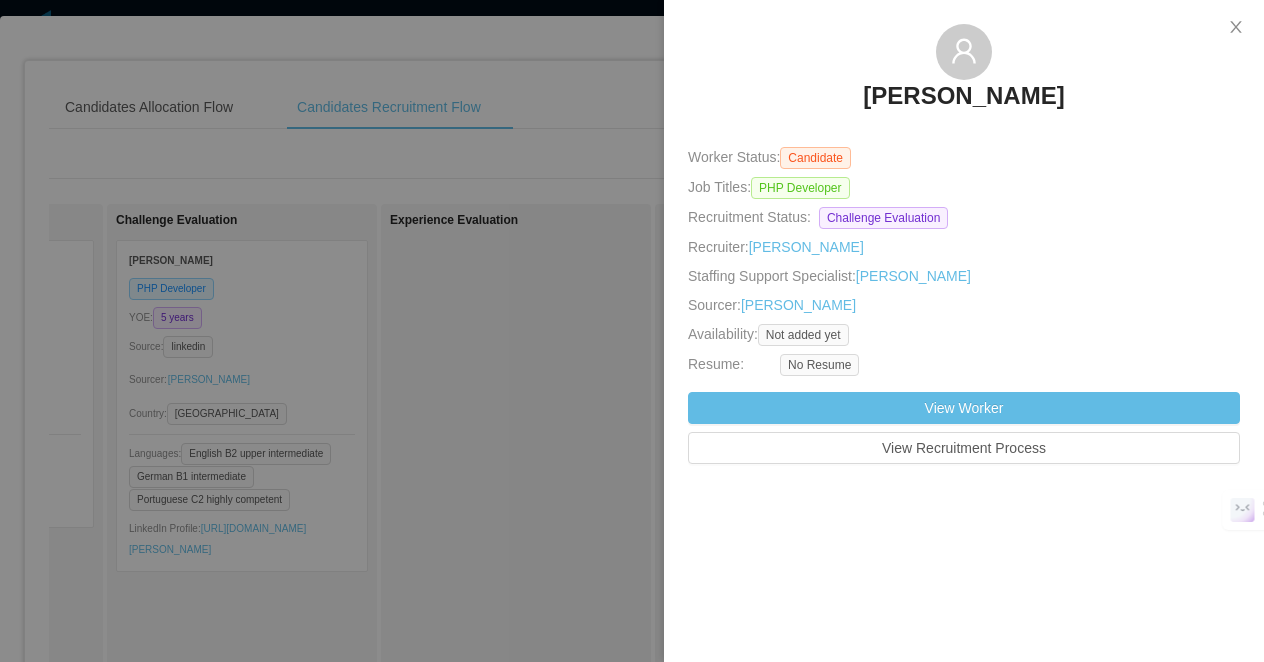 click at bounding box center (632, 331) 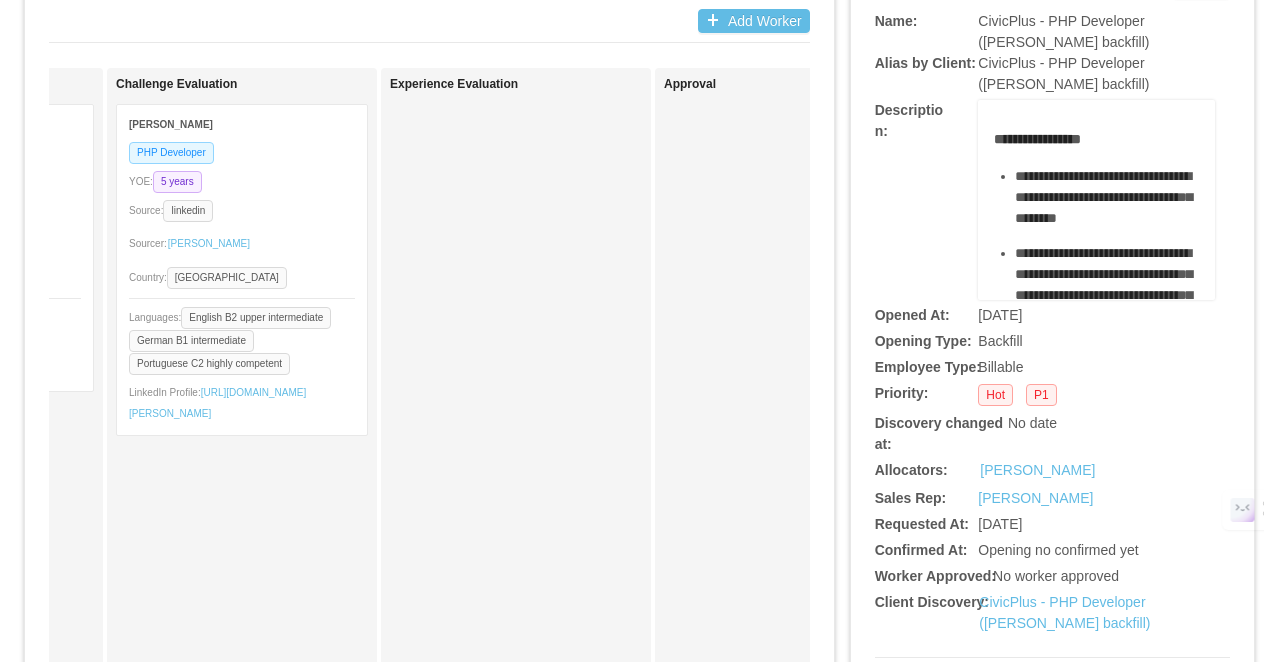 scroll, scrollTop: 140, scrollLeft: 0, axis: vertical 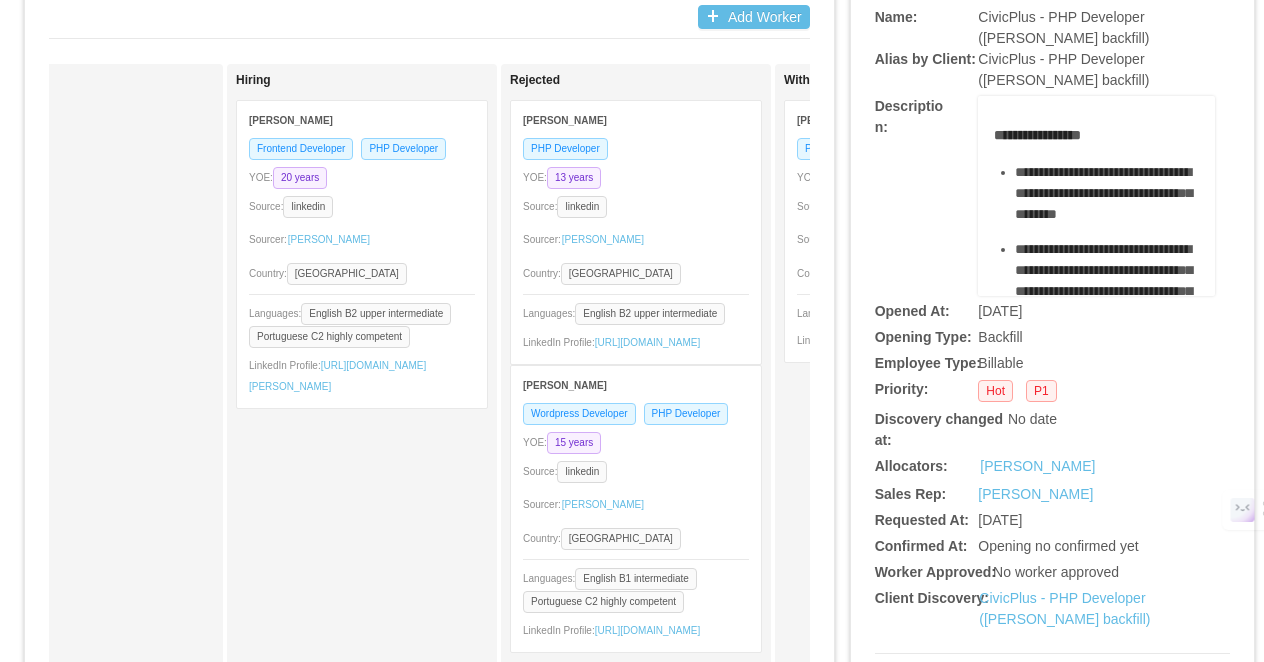 click on "Sourcer:   [PERSON_NAME]" at bounding box center (362, 240) 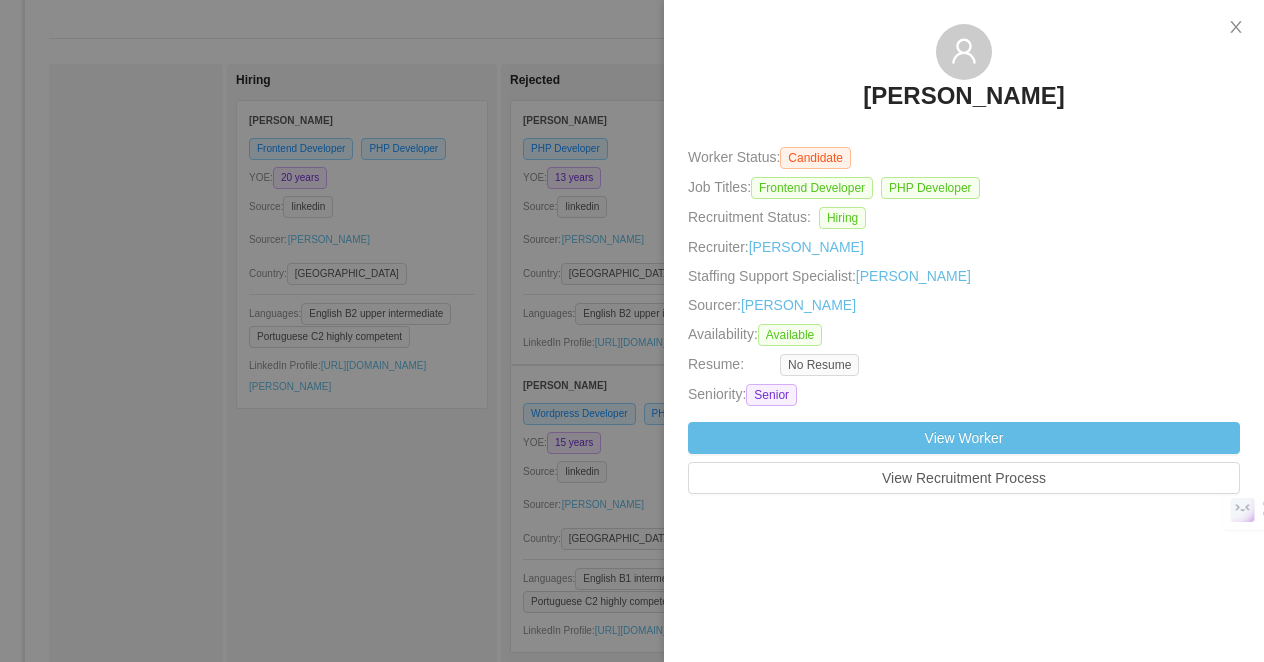 click at bounding box center (632, 331) 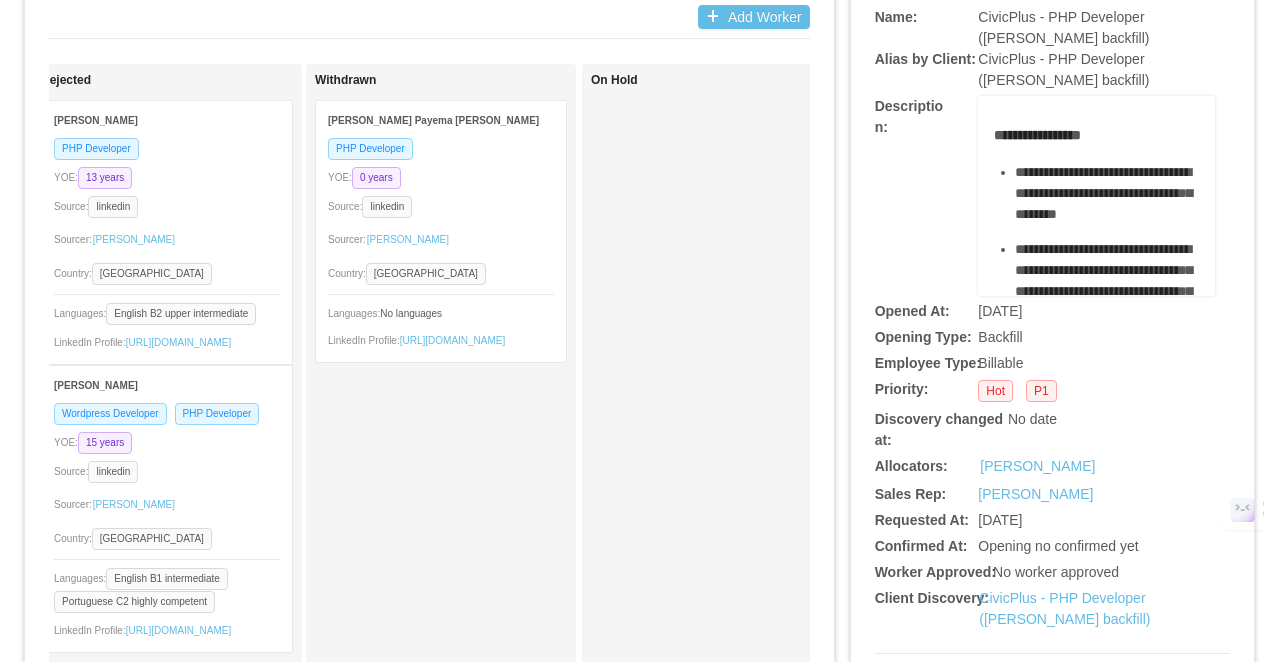 scroll, scrollTop: 0, scrollLeft: 2508, axis: horizontal 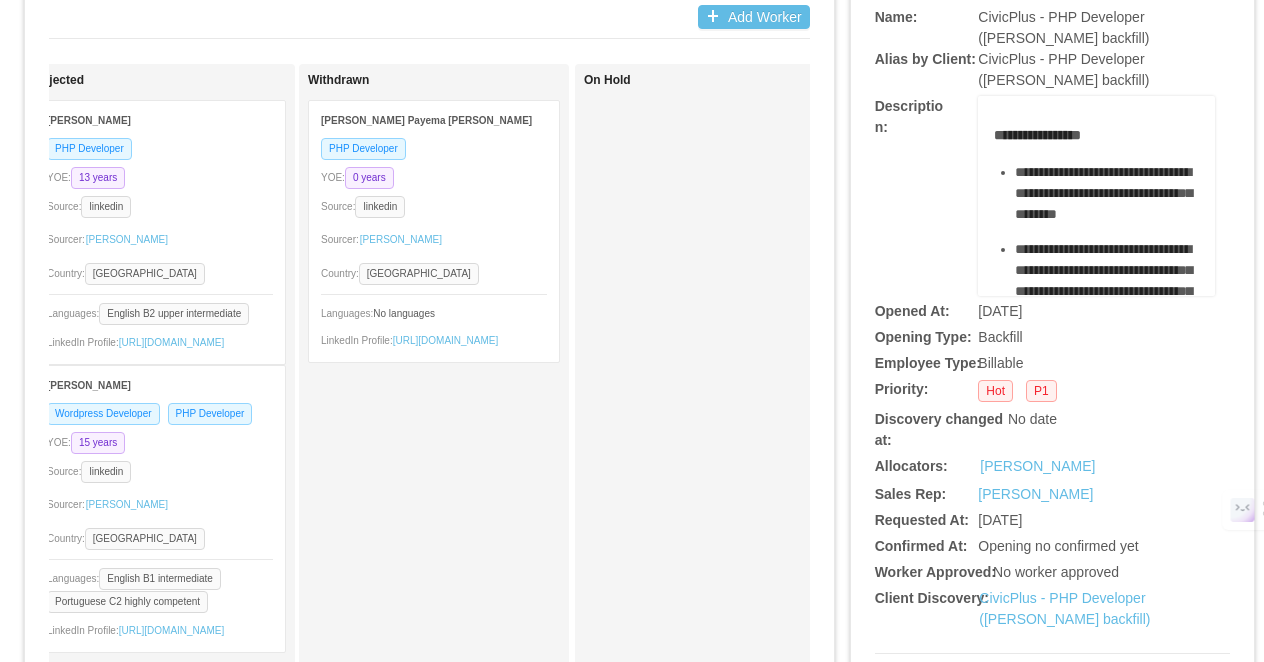 click on "CivicPlus - PHP Developer ([PERSON_NAME] backfill)" at bounding box center [1063, 27] 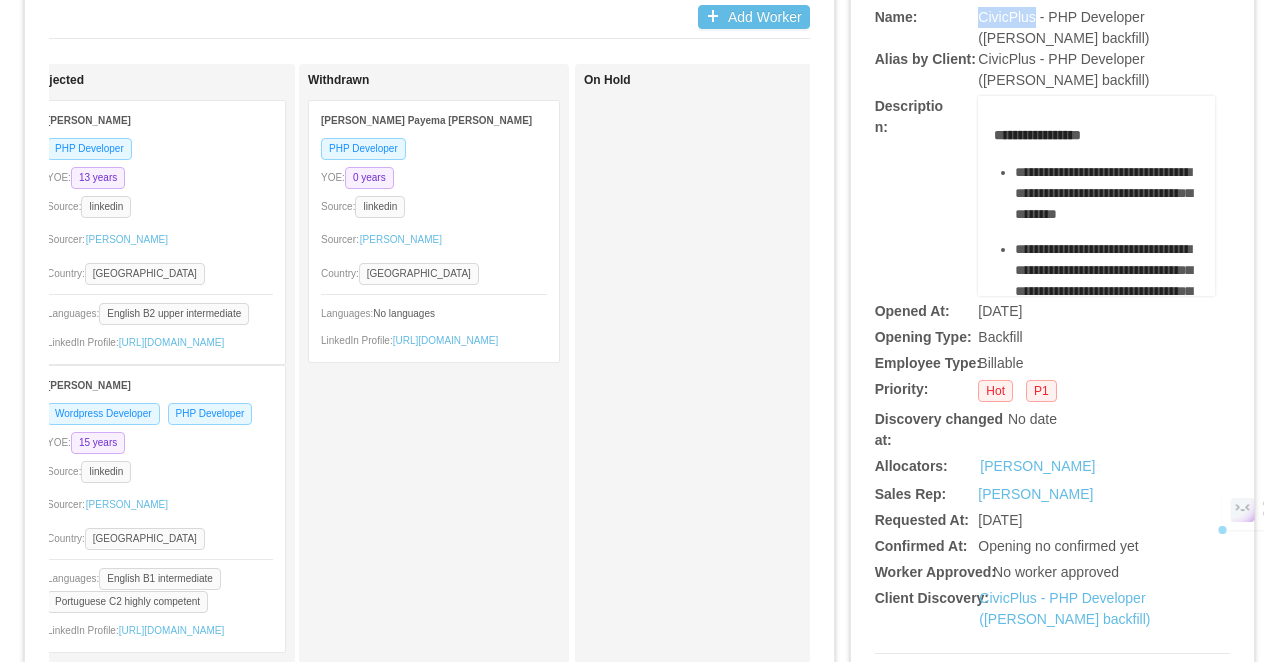 click on "CivicPlus - PHP Developer ([PERSON_NAME] backfill)" at bounding box center (1063, 27) 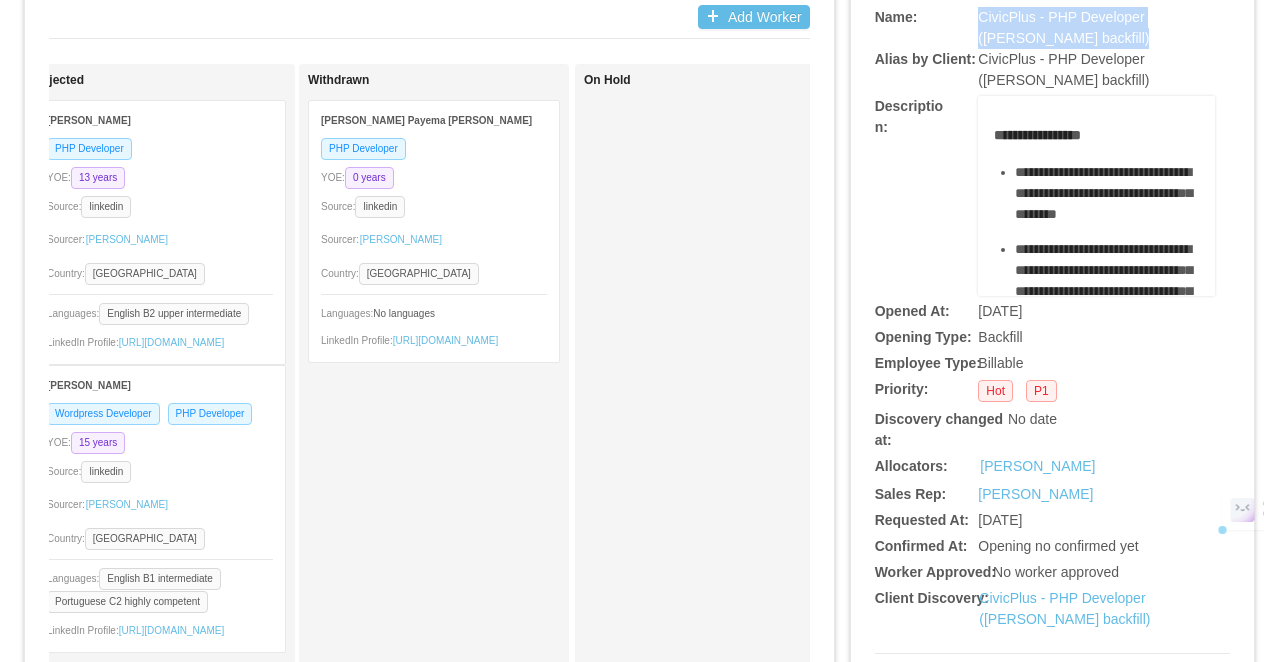 click on "CivicPlus - PHP Developer ([PERSON_NAME] backfill)" at bounding box center [1063, 27] 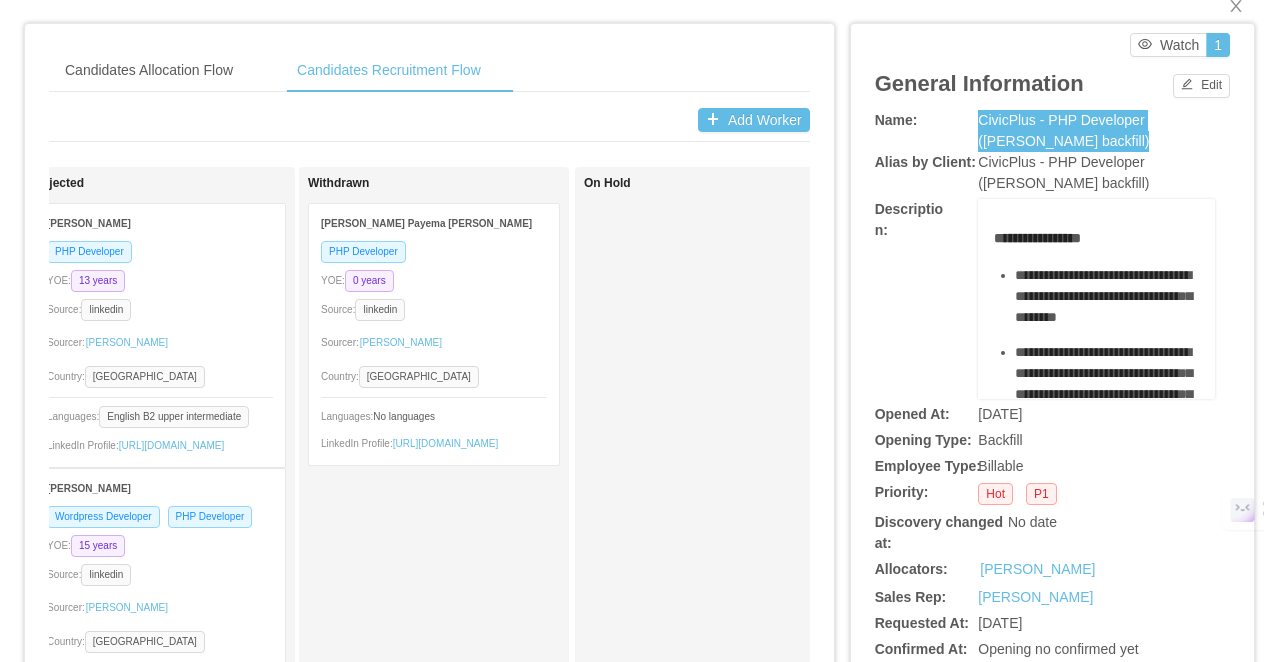 scroll, scrollTop: 8, scrollLeft: 0, axis: vertical 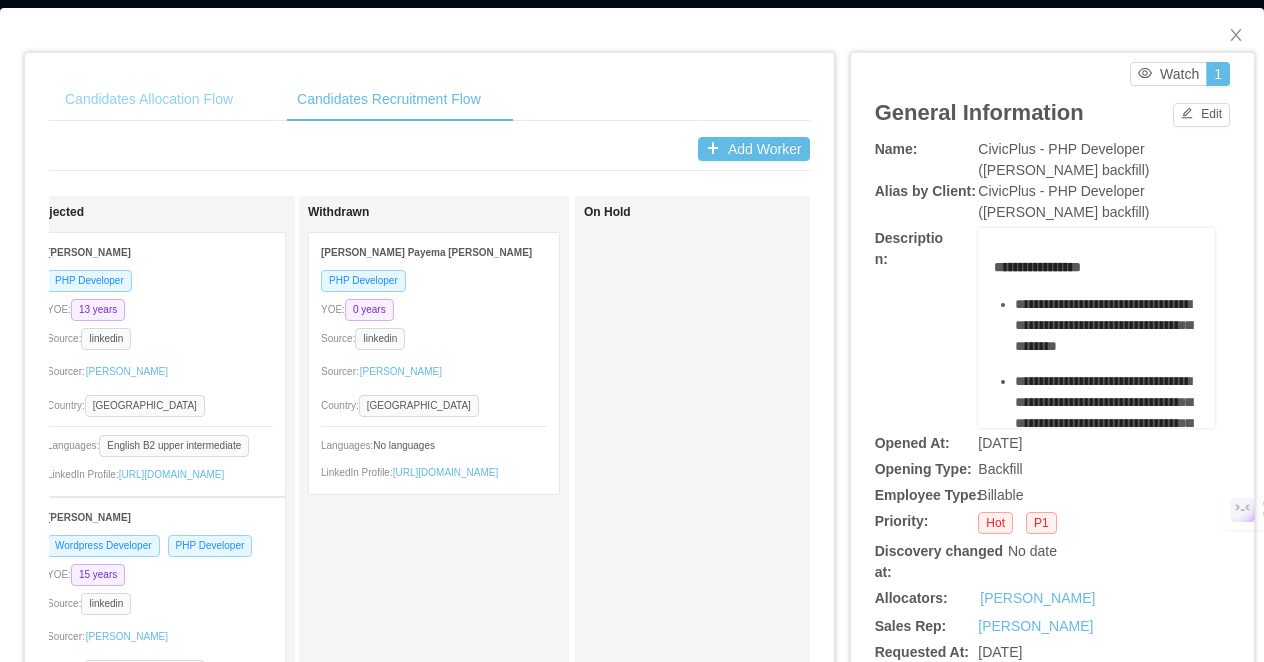 click on "Candidates Allocation Flow" at bounding box center (149, 99) 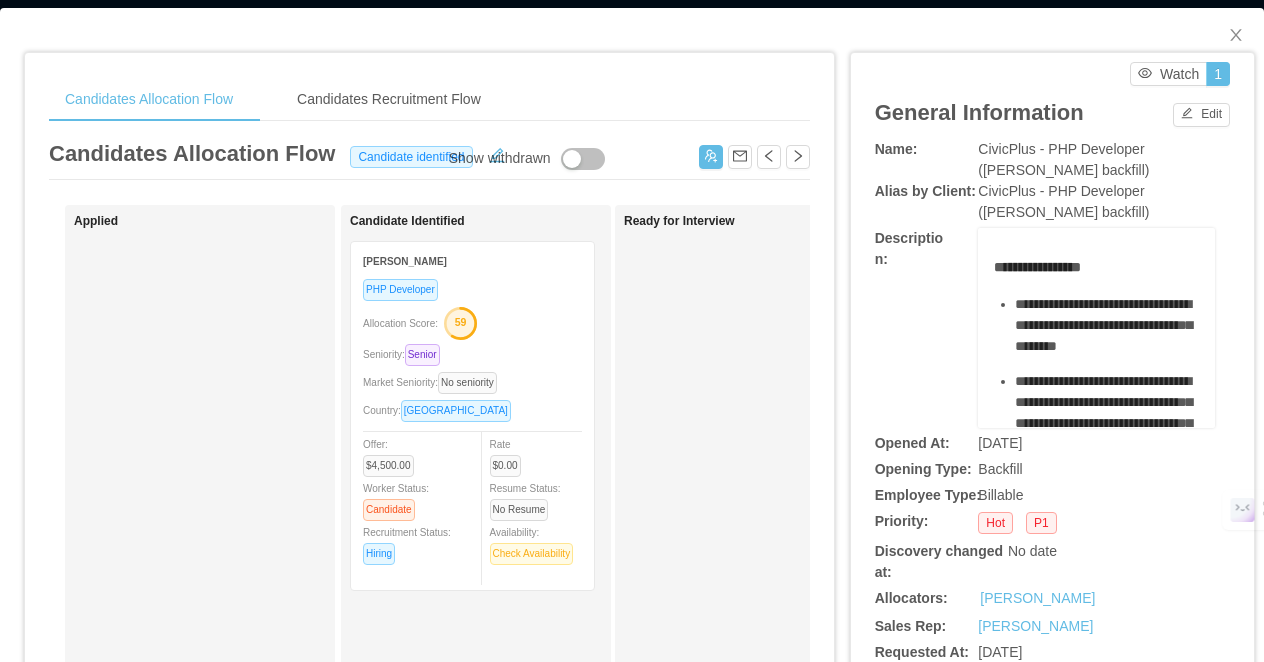 click on "Seniority:   Senior" at bounding box center [472, 354] 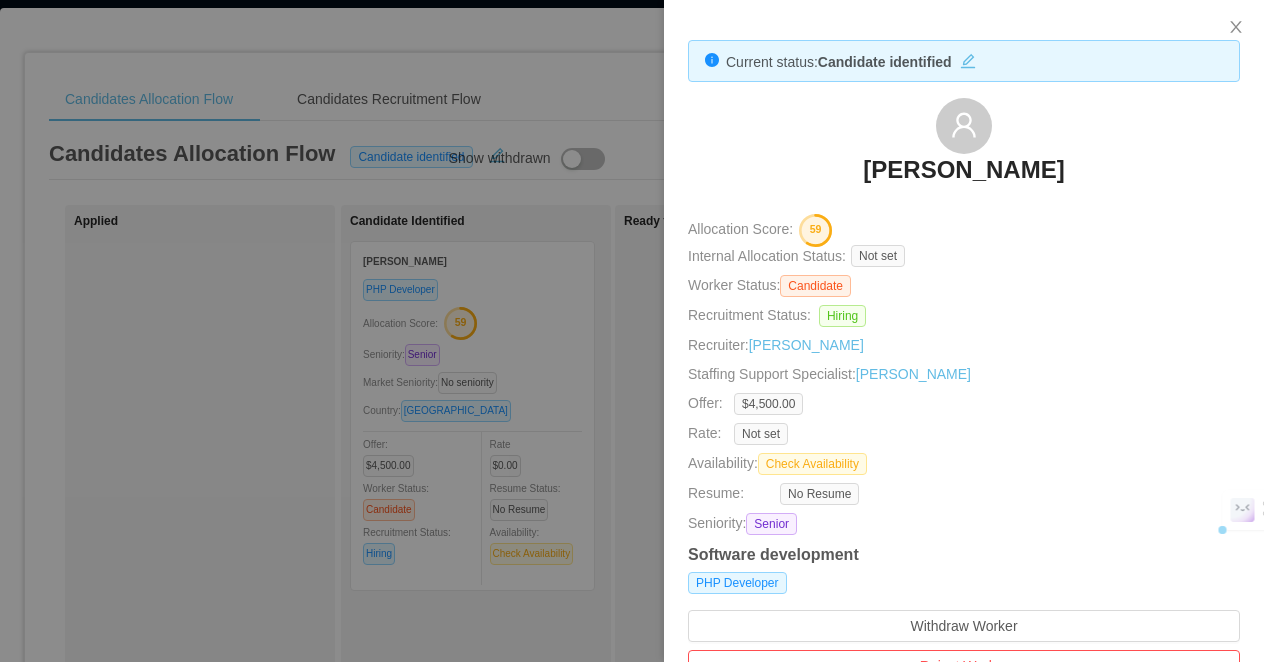 drag, startPoint x: 1114, startPoint y: 172, endPoint x: 850, endPoint y: 169, distance: 264.01706 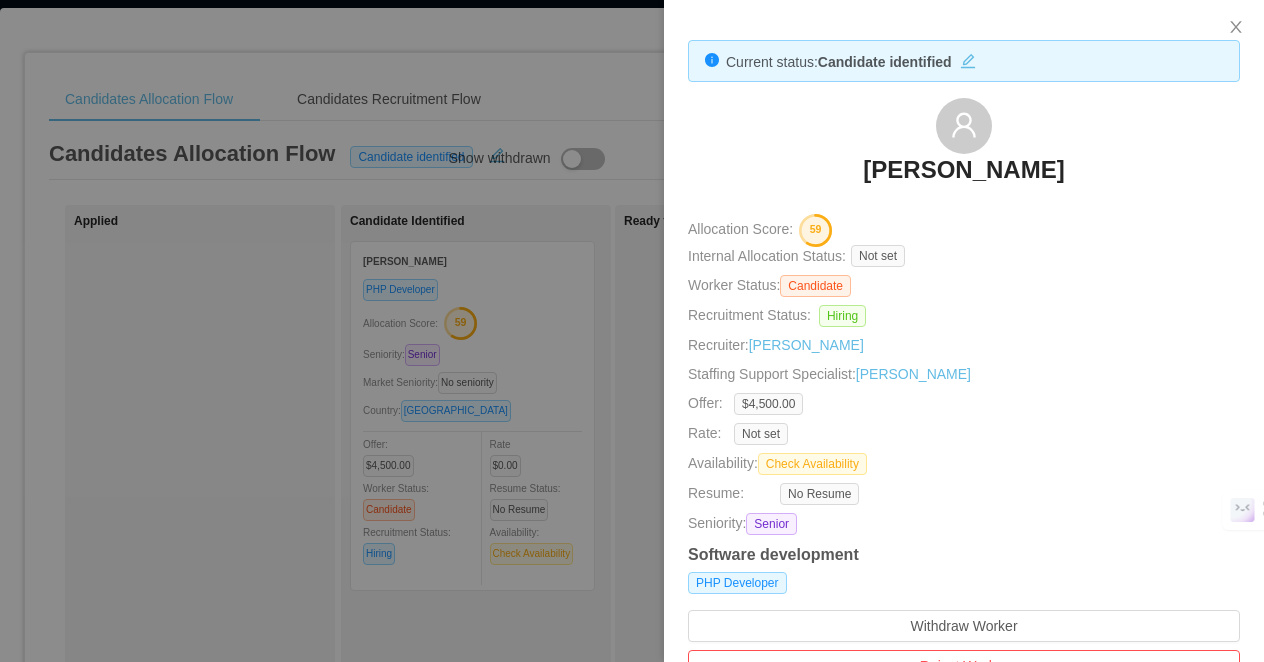 click at bounding box center (632, 331) 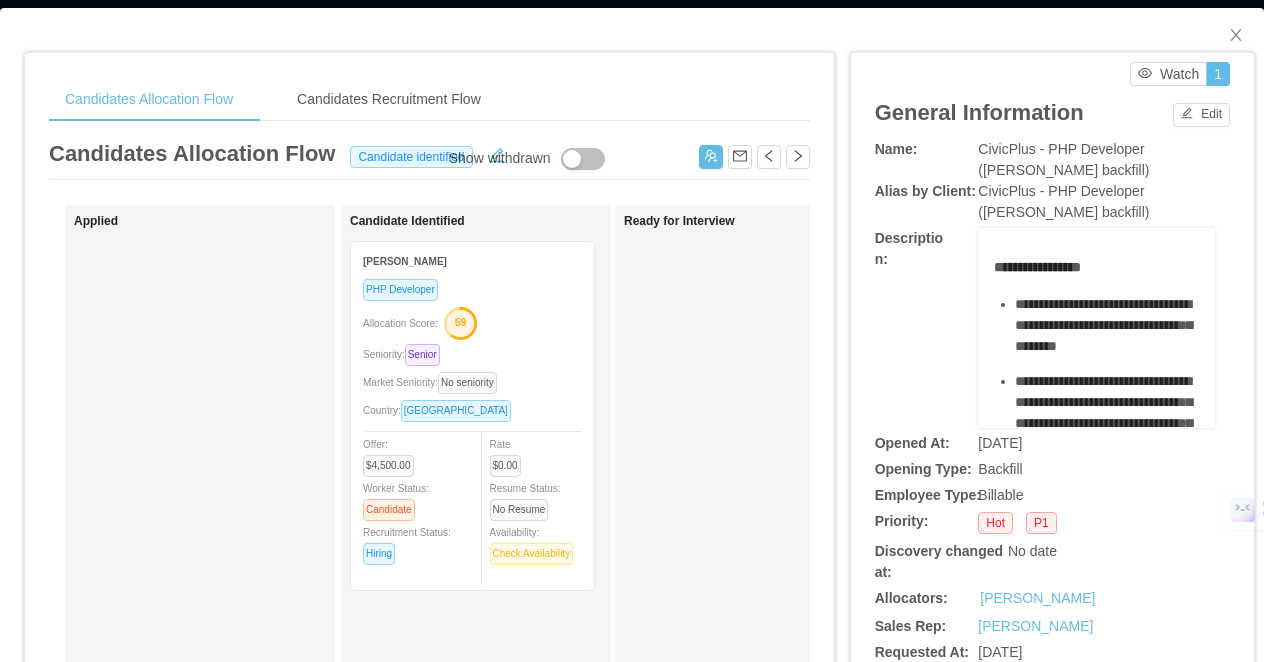 scroll, scrollTop: 0, scrollLeft: 0, axis: both 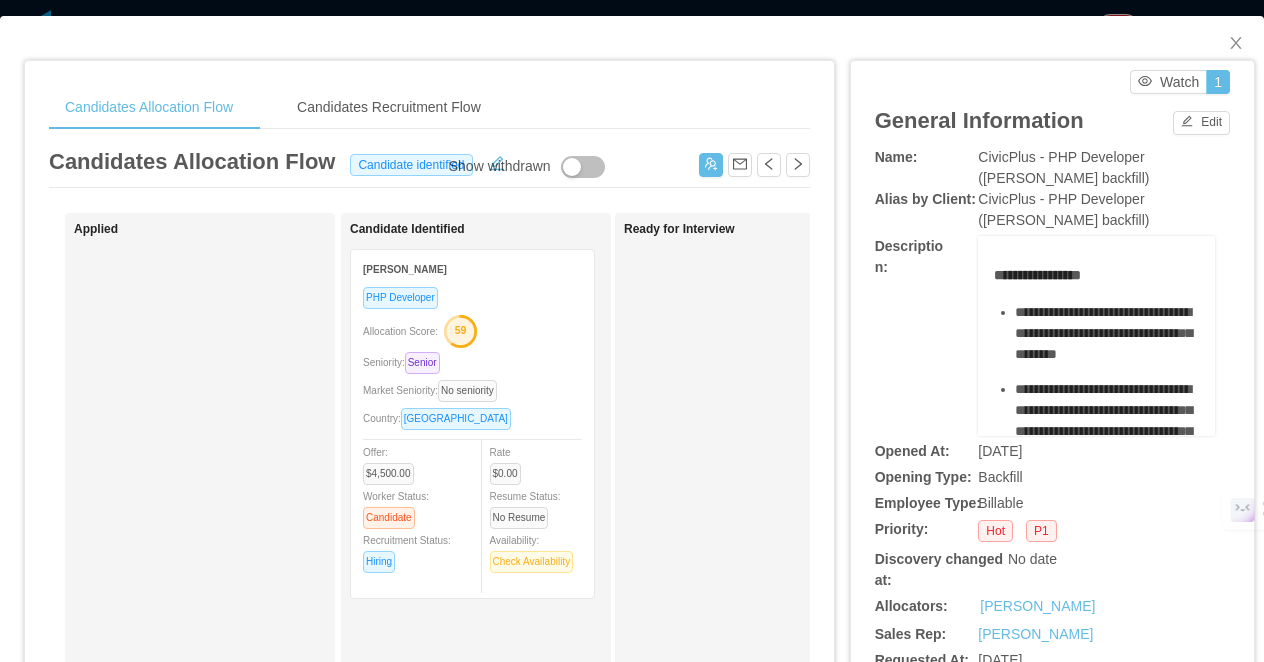 click on "Candidates Allocation Flow Candidates Recruitment Flow  Candidates Allocation Flow   Candidate identified   Show withdrawn Applied Candidate Identified [PERSON_NAME] PHP Developer Allocation Score:   59 Seniority:   Senior Market Seniority:   No seniority Country:   [GEOGRAPHIC_DATA] Offer:  $4,500.00 Worker Status:   Candidate Recruitment Status:   Hiring Rate $0.00 Resume Status:   No Resume Availability:     Check Availability Ready for Interview Waiting for Client Approval Approved Discarded Rejected Add Worker Sourced Jobsity Interview Tech Screening Challenge [PERSON_NAME] PHP Developer YOE:   8   years Source:   linkedin Sourcer:   [PERSON_NAME] Country:   [GEOGRAPHIC_DATA] Languages:   English   C1 advanced Portuguese   C2 highly competent LinkedIn Profile:   [URL][DOMAIN_NAME] Challenge Evaluation [PERSON_NAME] PHP Developer YOE:   5   years Source:   linkedin Sourcer:   [PERSON_NAME] Country:   [GEOGRAPHIC_DATA] Languages:   English   B2 upper intermediate German   Portuguese" at bounding box center [632, 331] 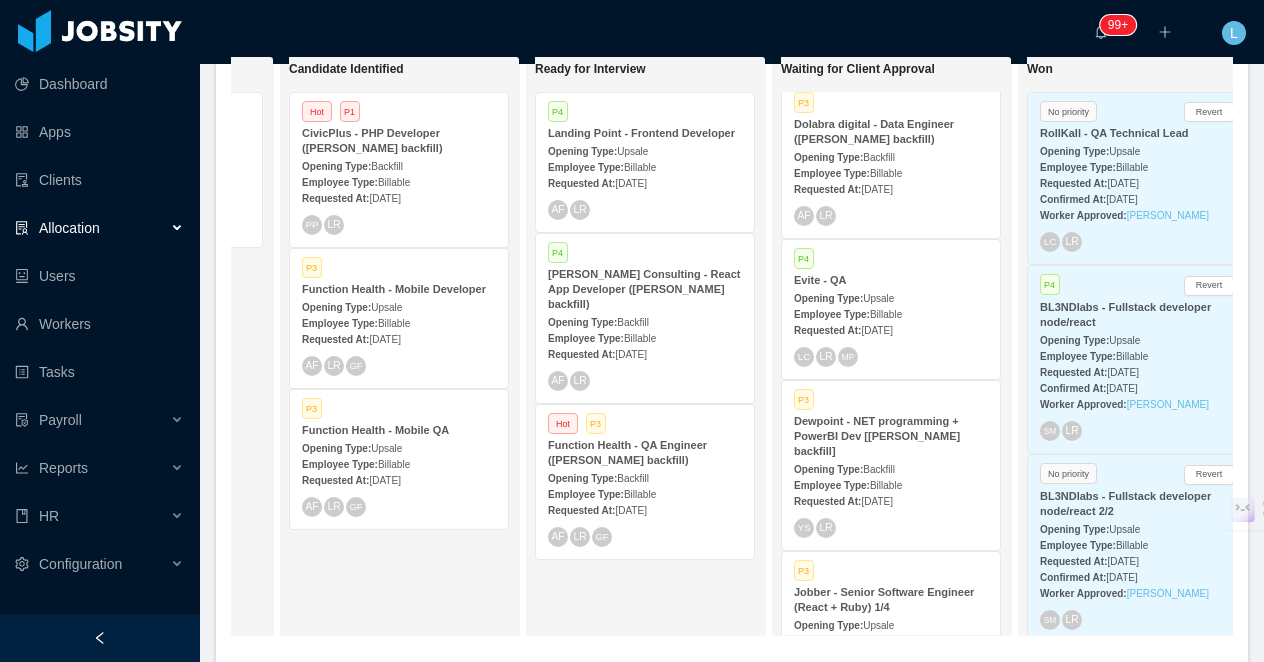 scroll, scrollTop: 0, scrollLeft: 511, axis: horizontal 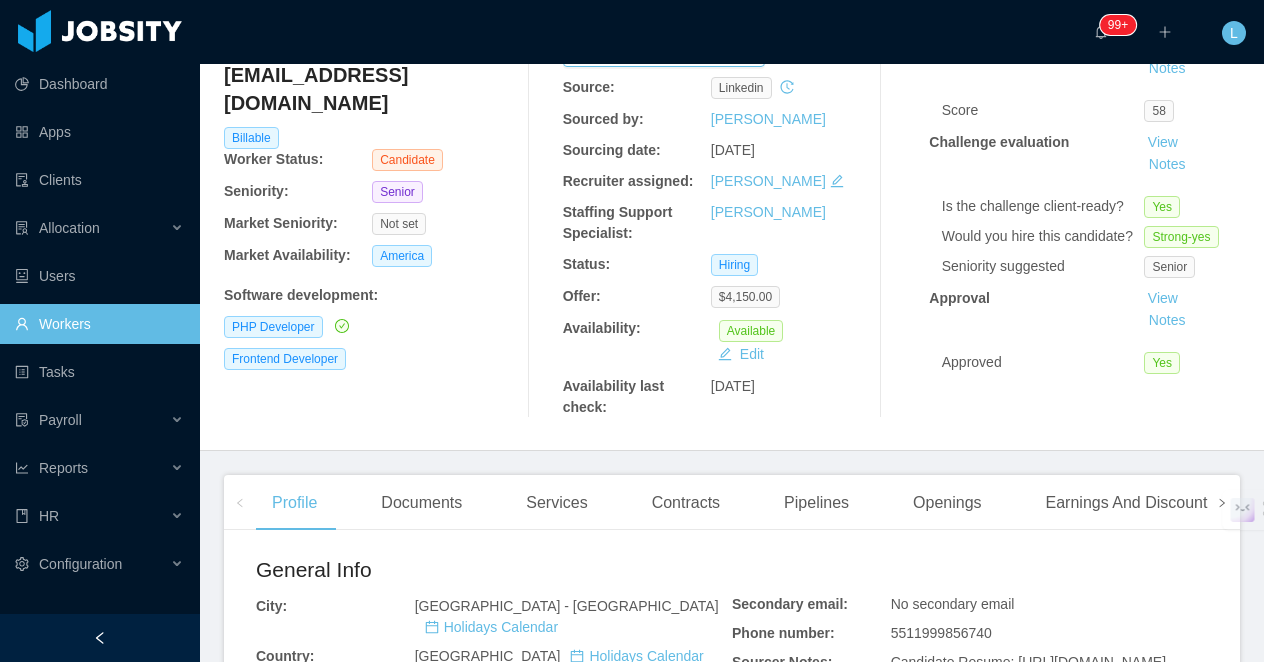 click at bounding box center [1222, 502] 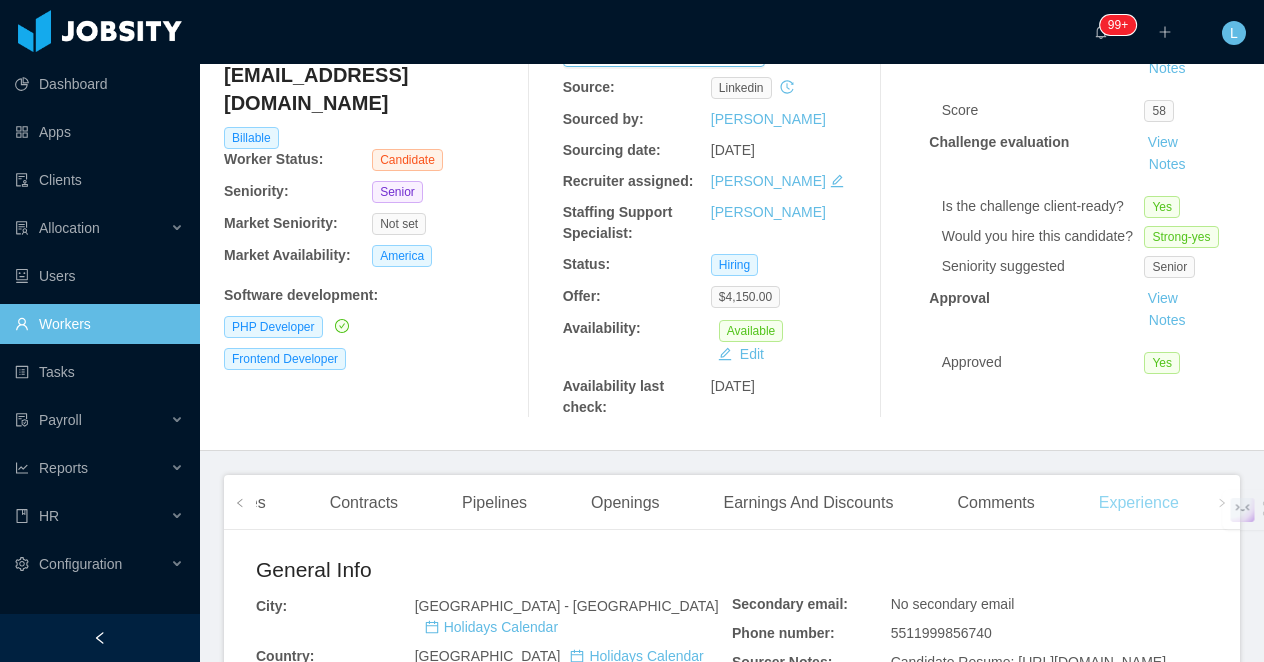 click on "Experience" at bounding box center (1139, 503) 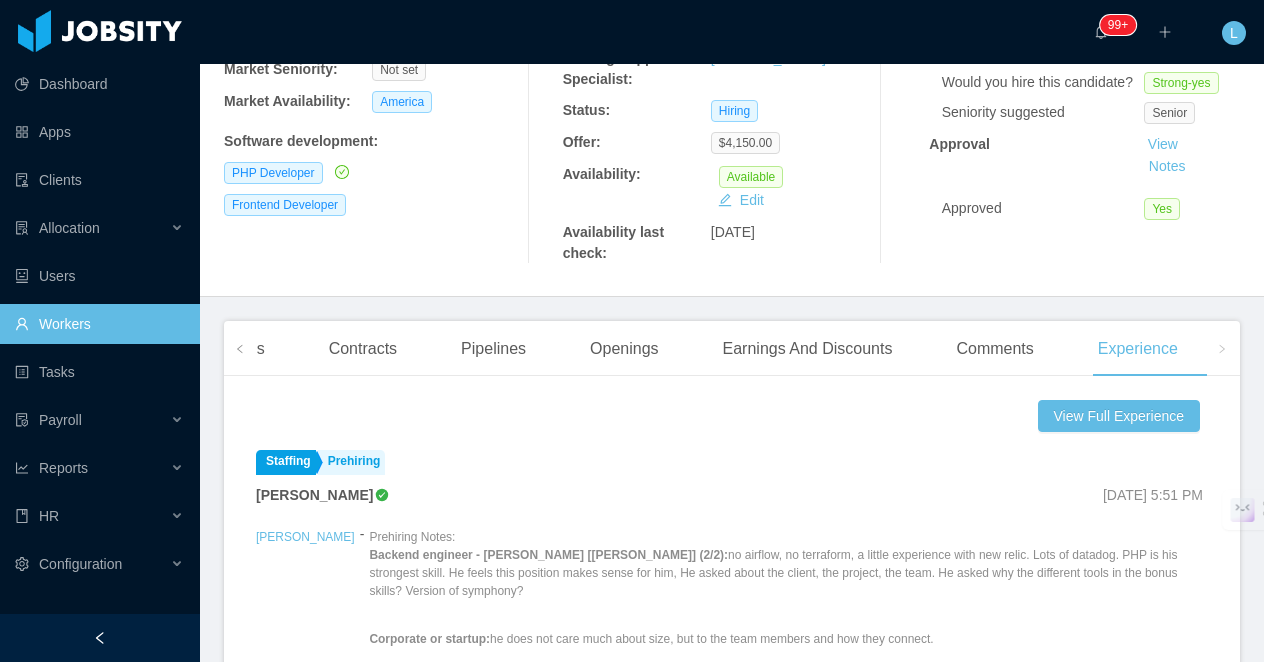 scroll, scrollTop: 0, scrollLeft: 0, axis: both 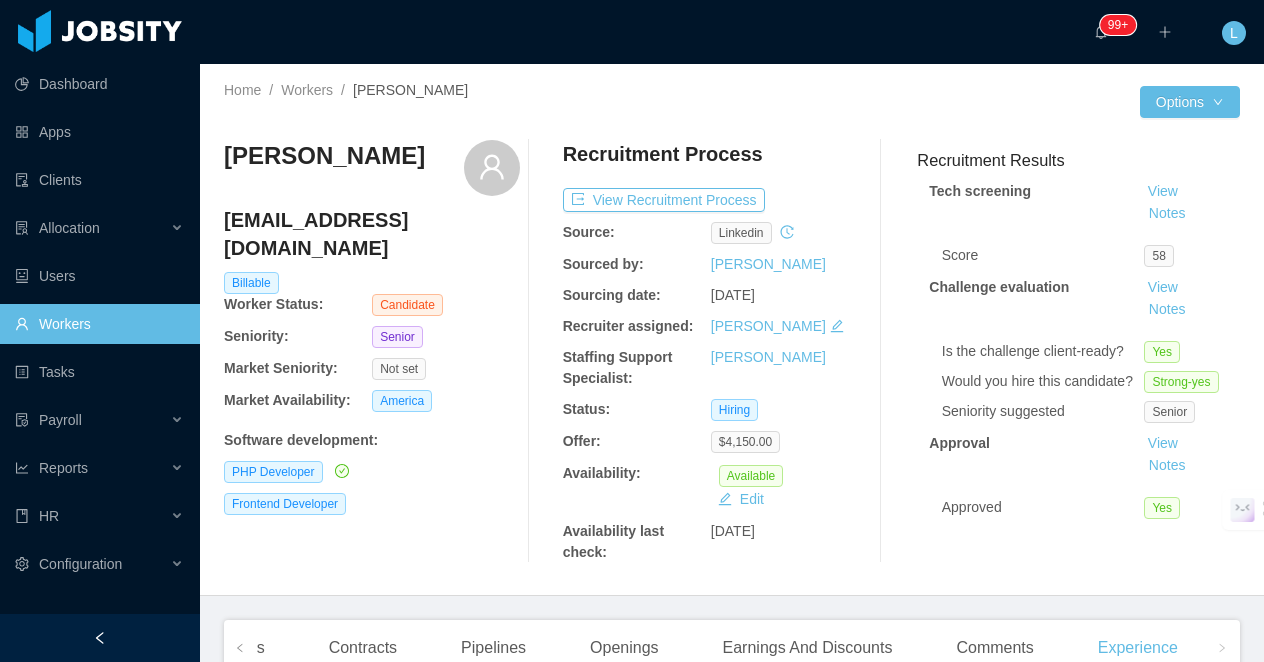 click on "[PERSON_NAME]" at bounding box center [324, 156] 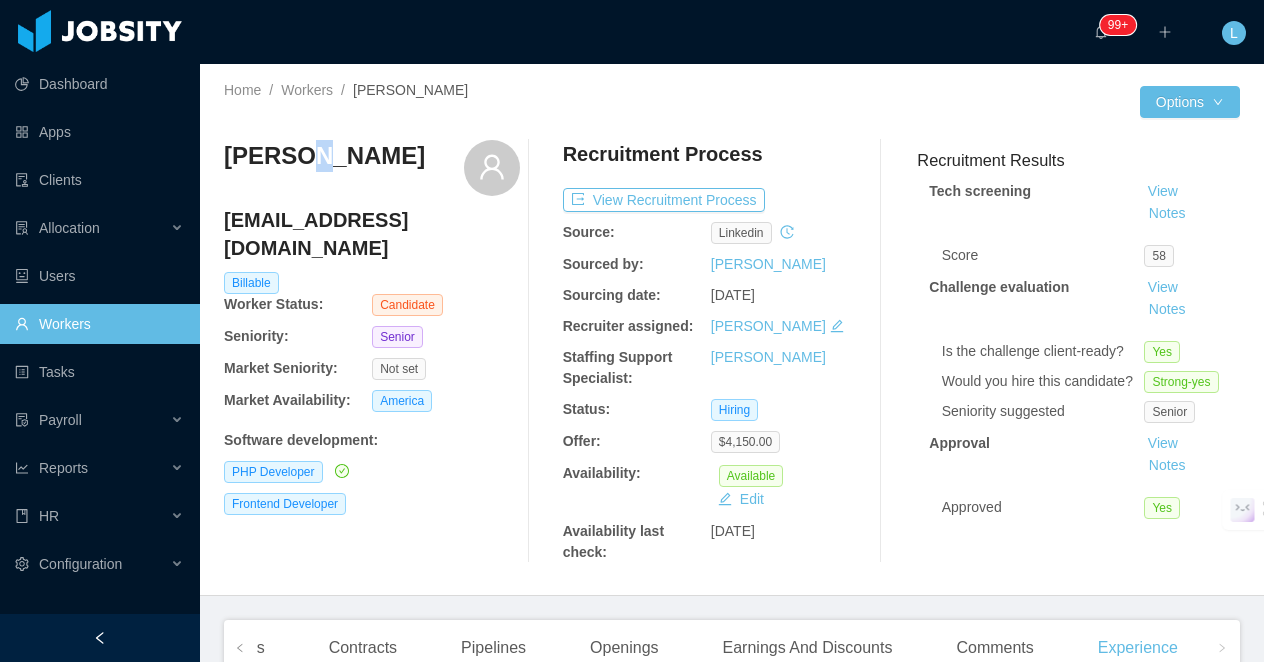 click on "[PERSON_NAME]" at bounding box center [324, 156] 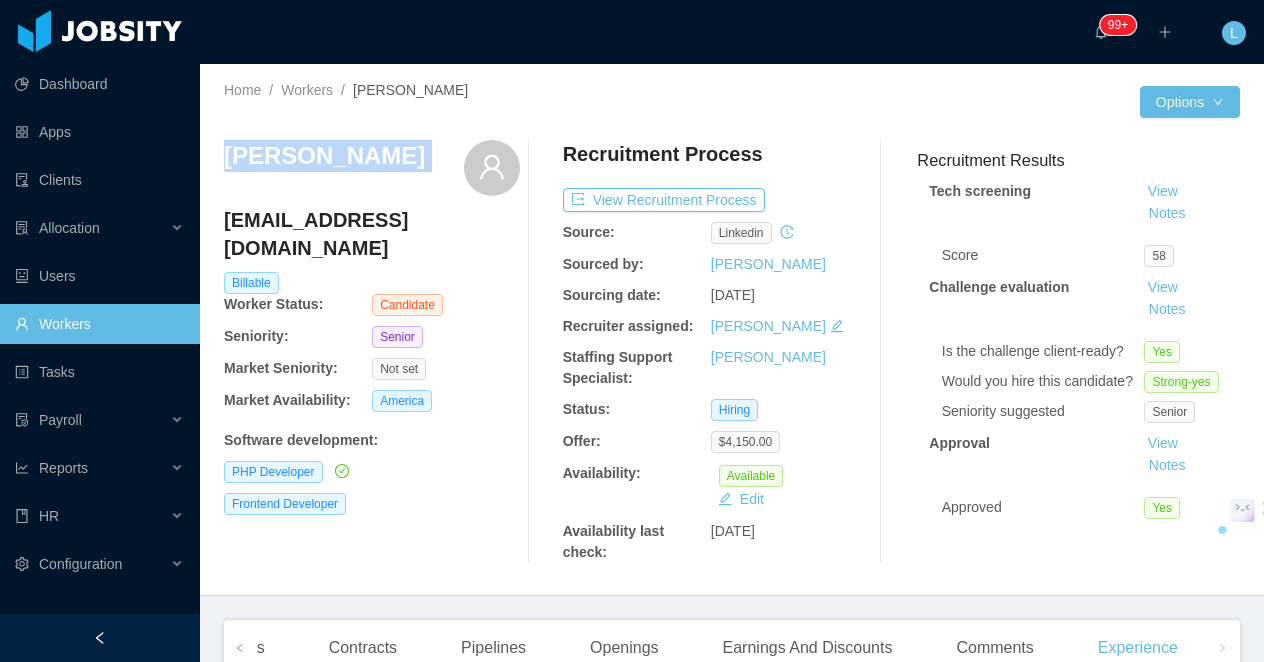 click on "[PERSON_NAME]" at bounding box center [324, 156] 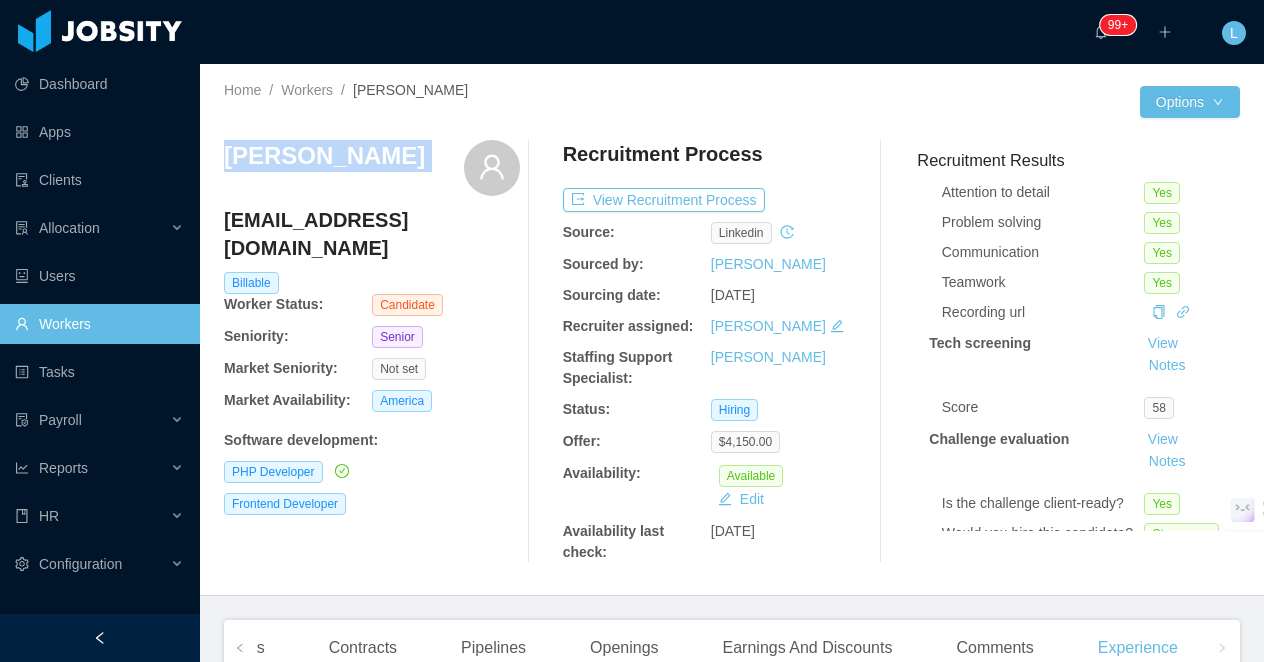 scroll, scrollTop: 0, scrollLeft: 0, axis: both 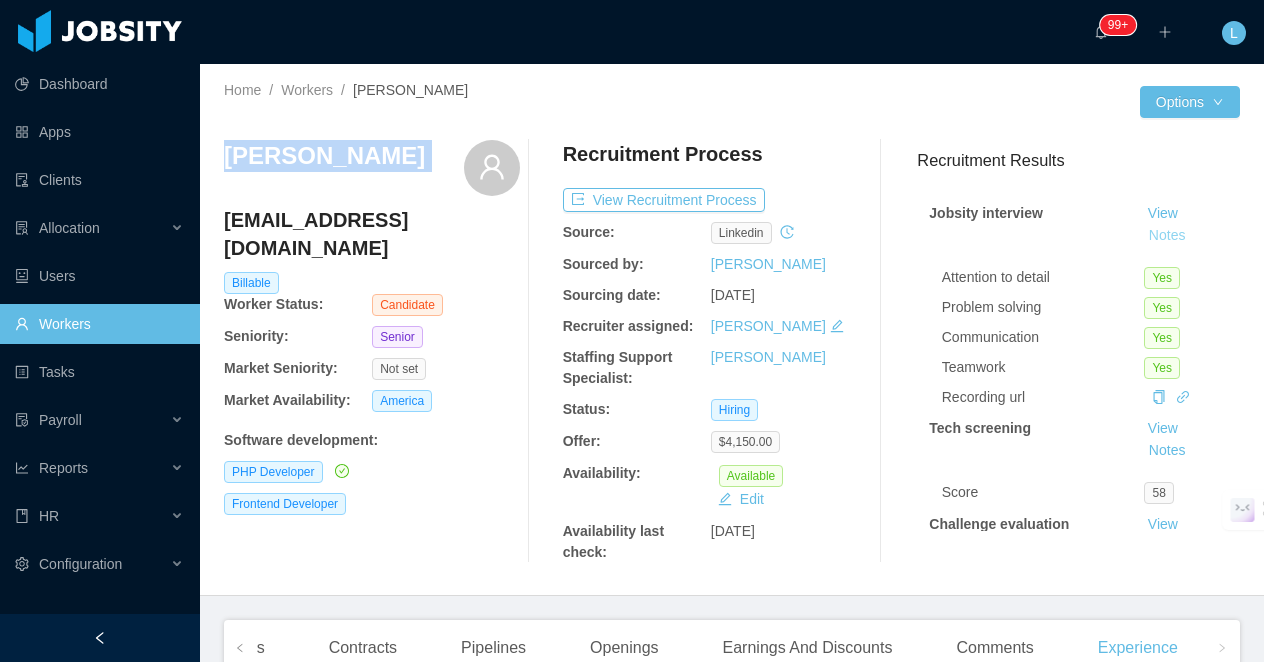 click on "Notes" at bounding box center [1167, 236] 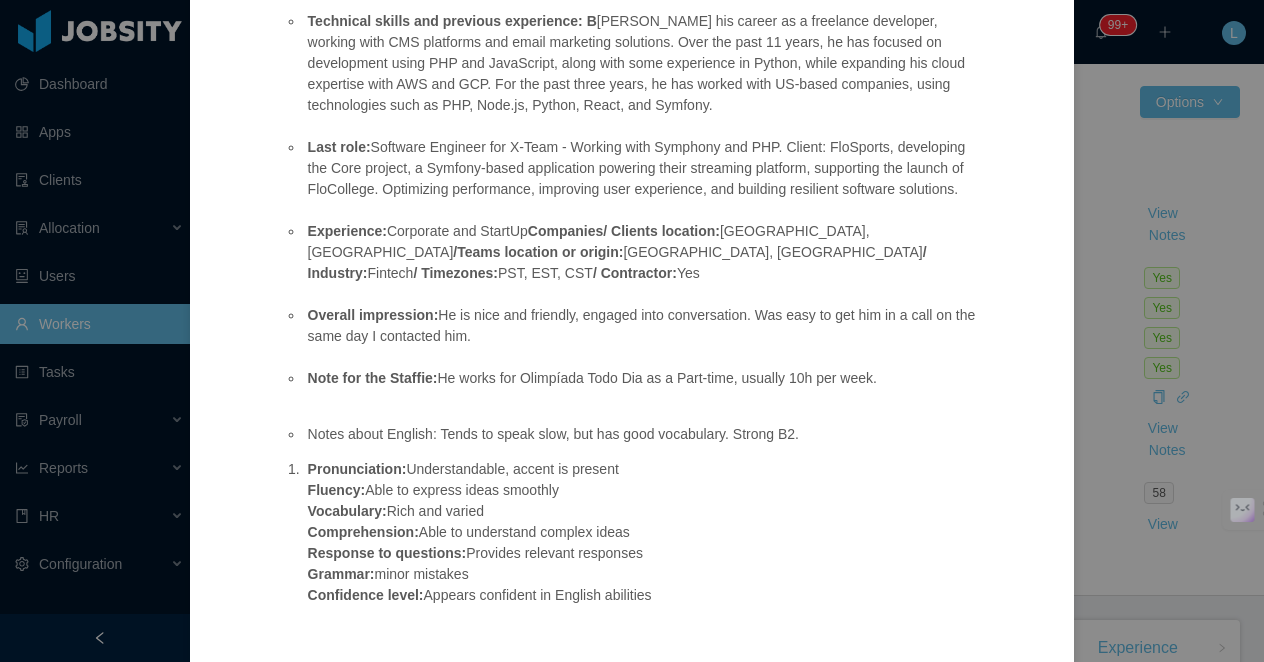 scroll, scrollTop: 408, scrollLeft: 0, axis: vertical 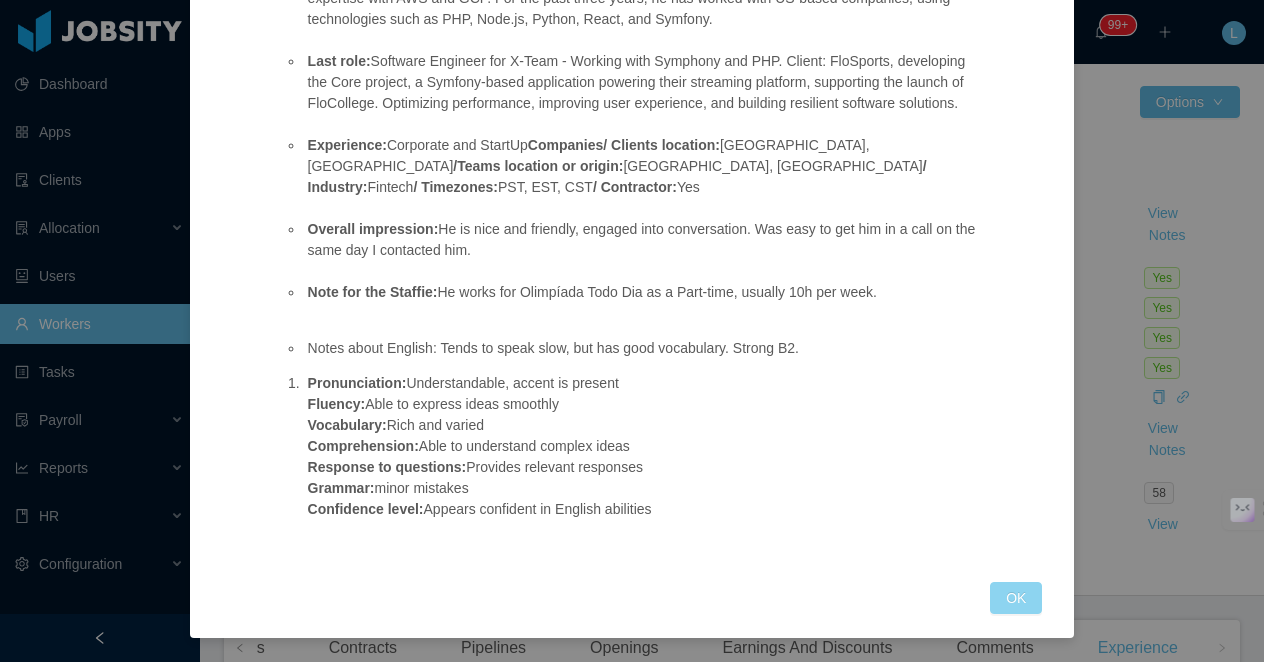 click on "OK" at bounding box center (1016, 598) 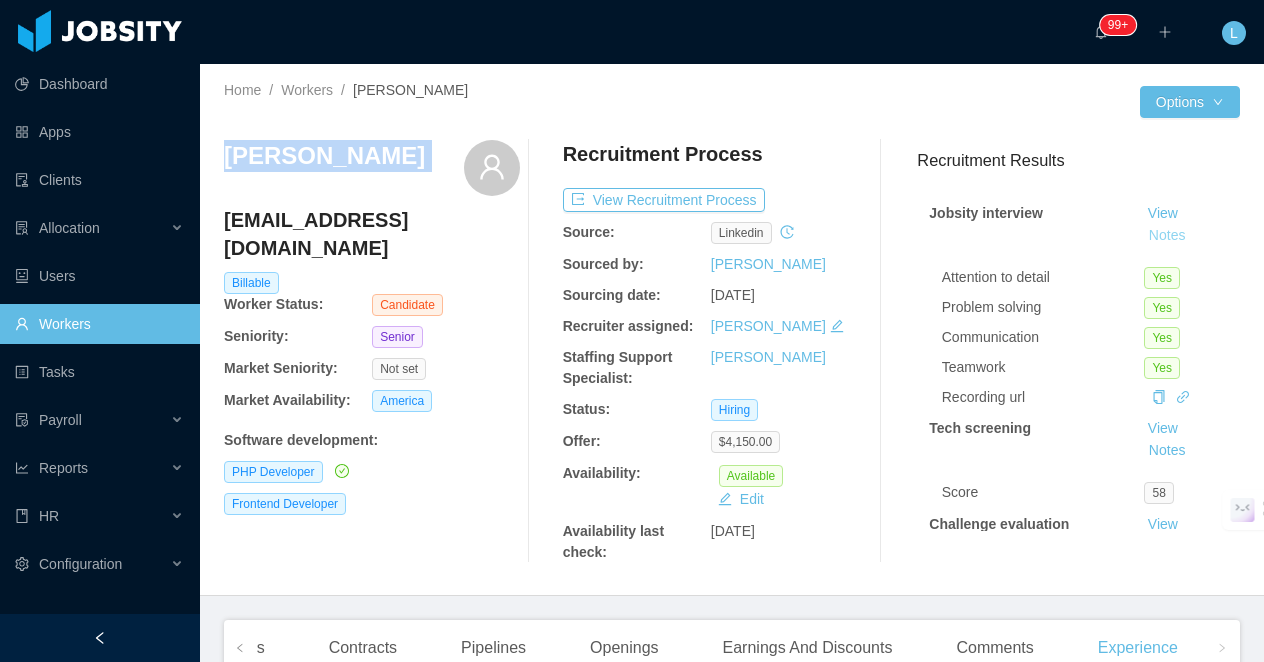 scroll, scrollTop: 308, scrollLeft: 0, axis: vertical 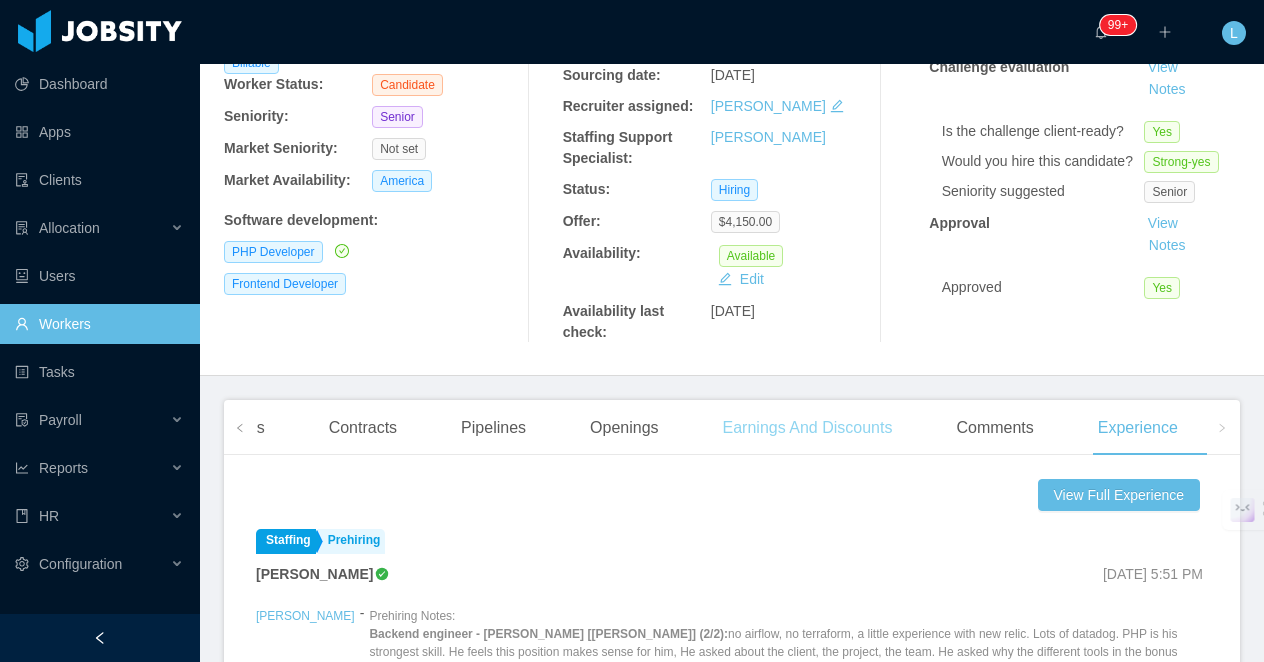 click on "Earnings And Discounts" at bounding box center [808, 428] 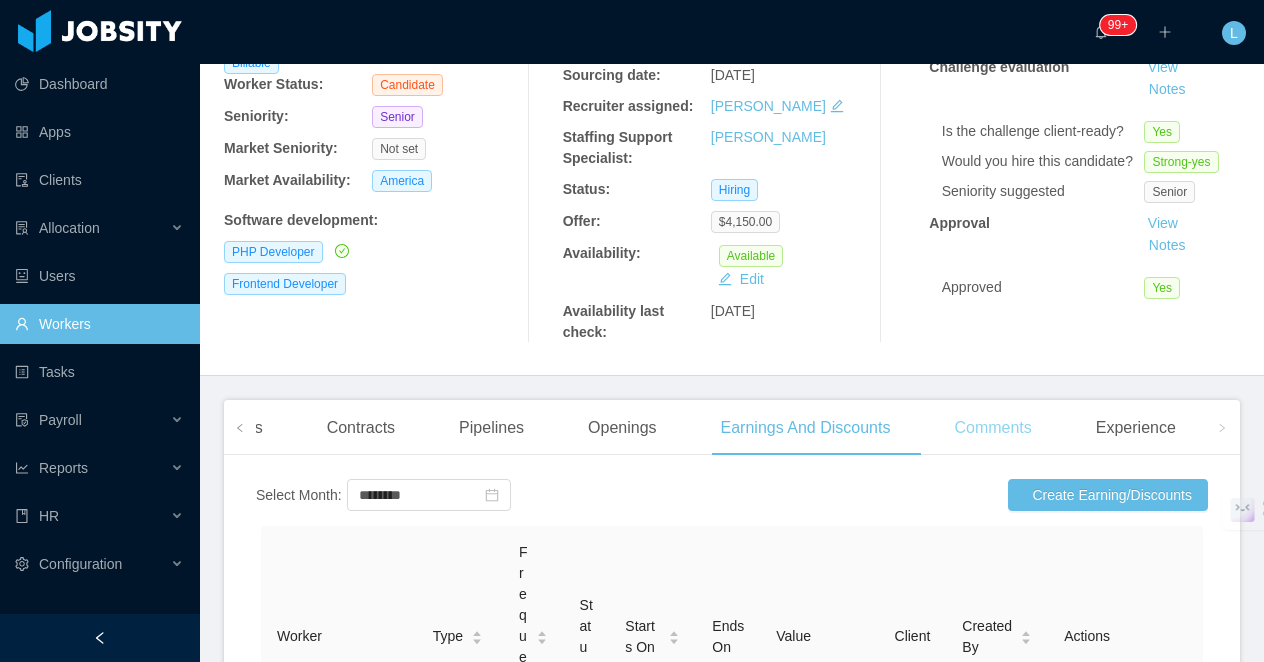 click on "Comments" at bounding box center (992, 428) 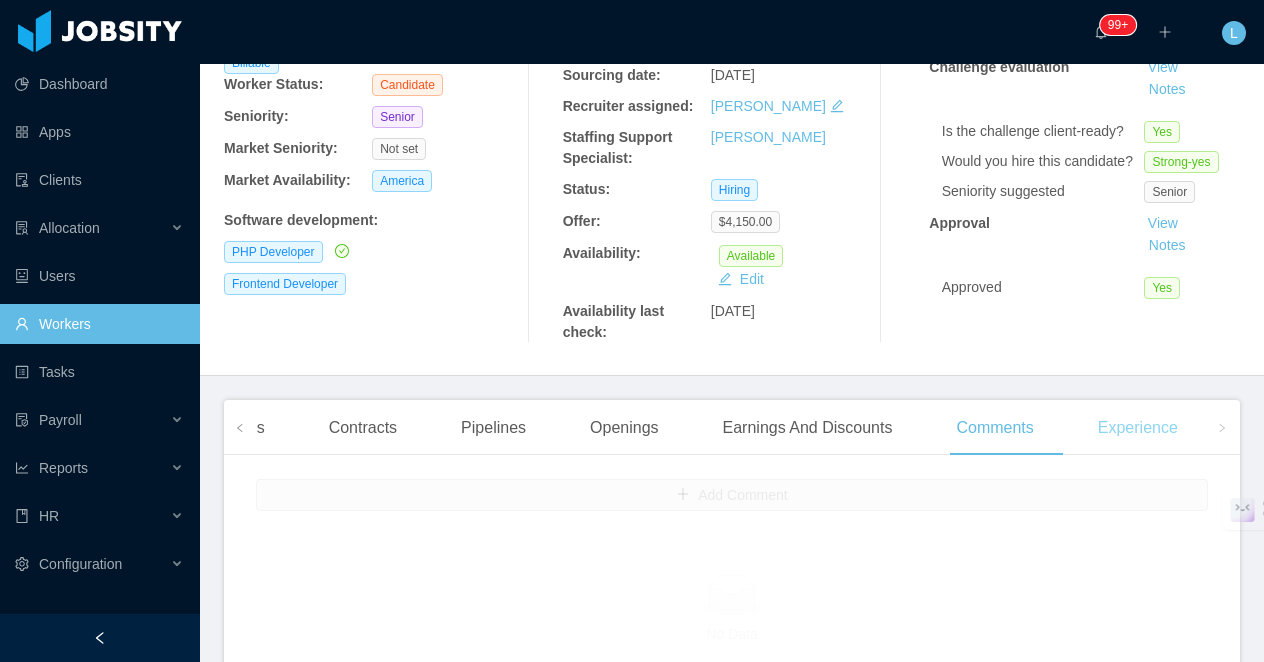 click on "Experience" at bounding box center (1138, 428) 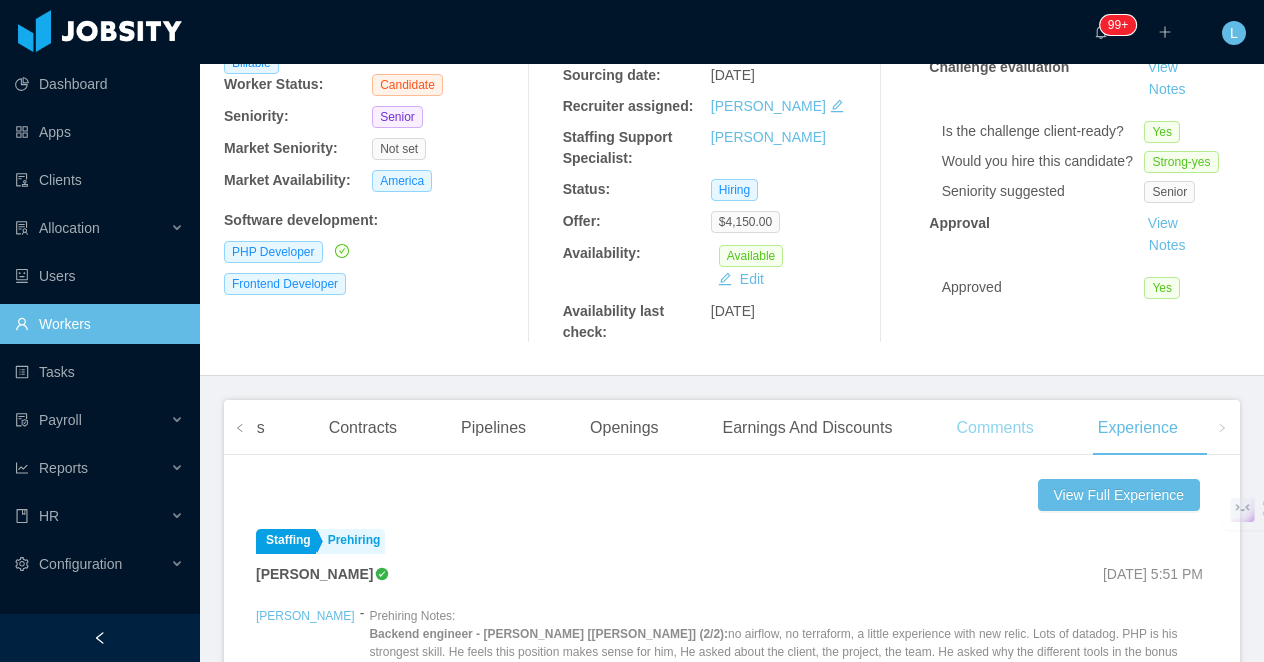 scroll, scrollTop: 516, scrollLeft: 0, axis: vertical 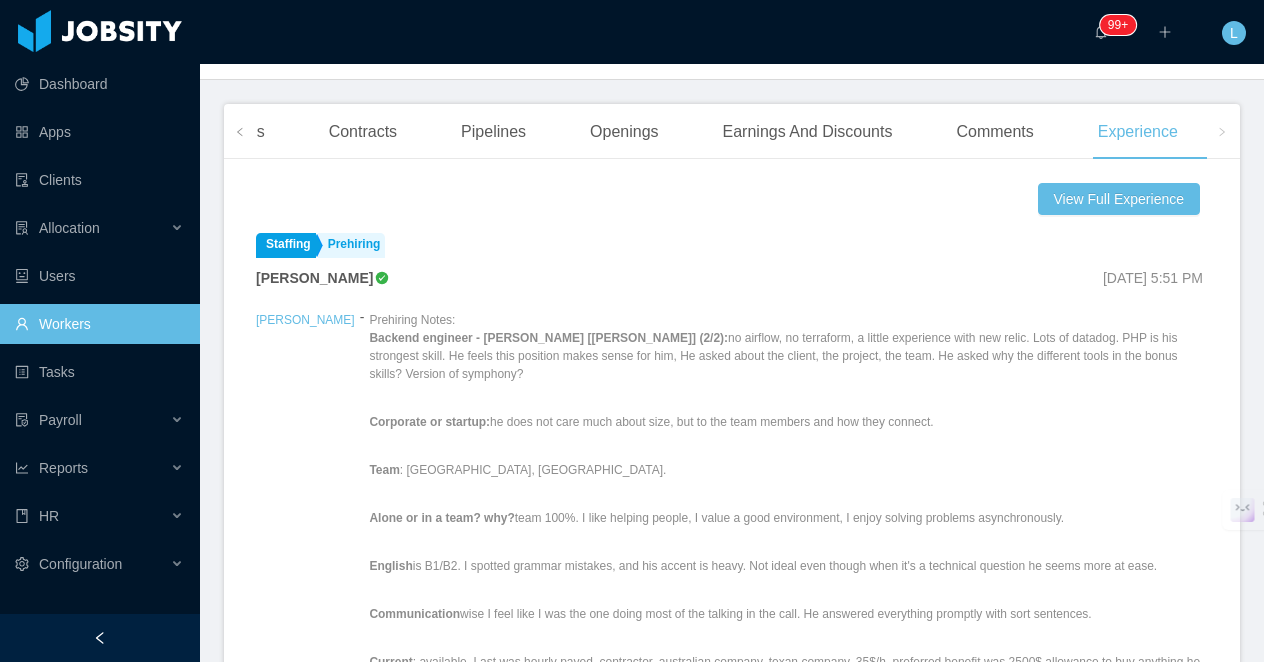 click on "Profile Documents Services Contracts Pipelines Openings Earnings And Discounts Comments Experience General Info City: São Paulo - São Paulo Holidays Calendar Country: Brazil Holidays Calendar Date of birth: No date of birth Gender: Male Marital Status: No Marital Status Nationality: Brazil Number of Children: No children Current job: No current job Position: No position Total overall experience: 20 years Linkedin: https://www.linkedin.com/in/andrey-hurpia-da-rocha-aa75741b Worker Video Link: View Secondary email: No secondary email Phone number: 5511999856740 Sourcer Notes: Candidate Resume: https://storage.googleapis.com/storage-p-careers/Resume_Andrey_Rocha_Senior_PHP_Developer_e7eea1a81c/Resume_Andrey_Rocha_Senior_PHP_Developer_e7eea1a81c.pdf
Years of Experience: 5 Tags: Allocatable Languages: English B2 upper intermediate Portuguese C2 highly competent  Skills Show All Php and common libraries PHP (High), 20 year(s), Currently Symfony (High), 2 year(s) Databases MySQL (High), 20 year(s), Currently Type" at bounding box center [732, 480] 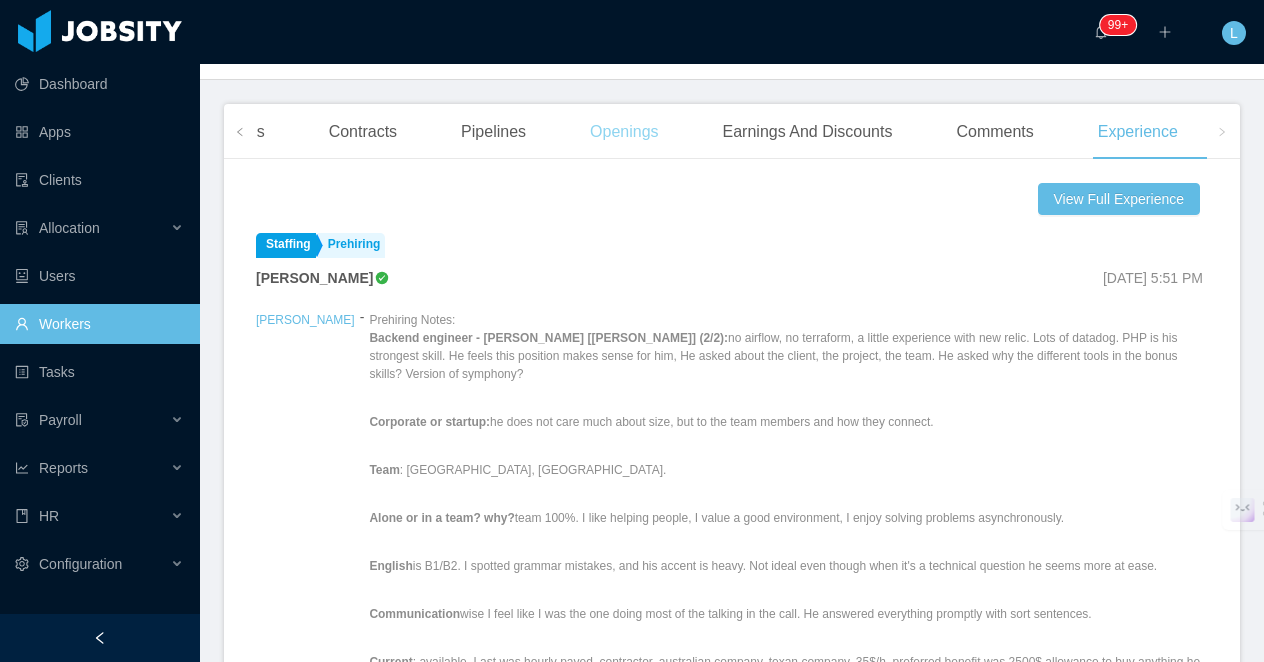 click on "Openings" at bounding box center [624, 132] 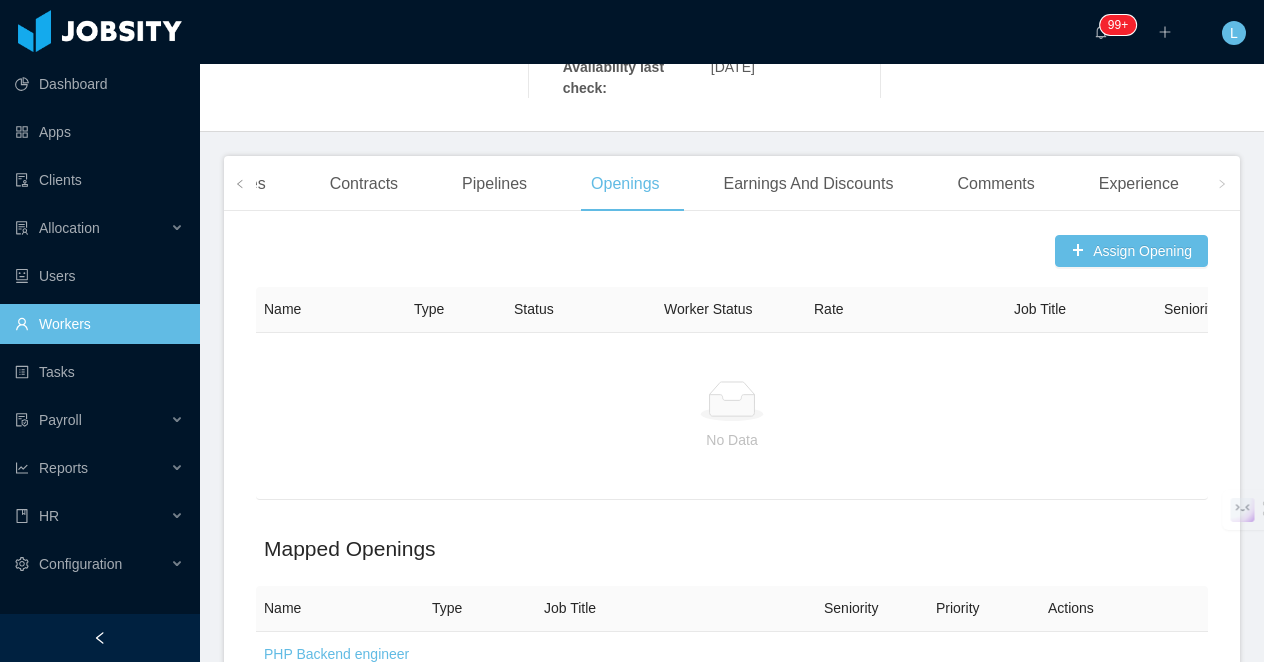 scroll, scrollTop: 351, scrollLeft: 0, axis: vertical 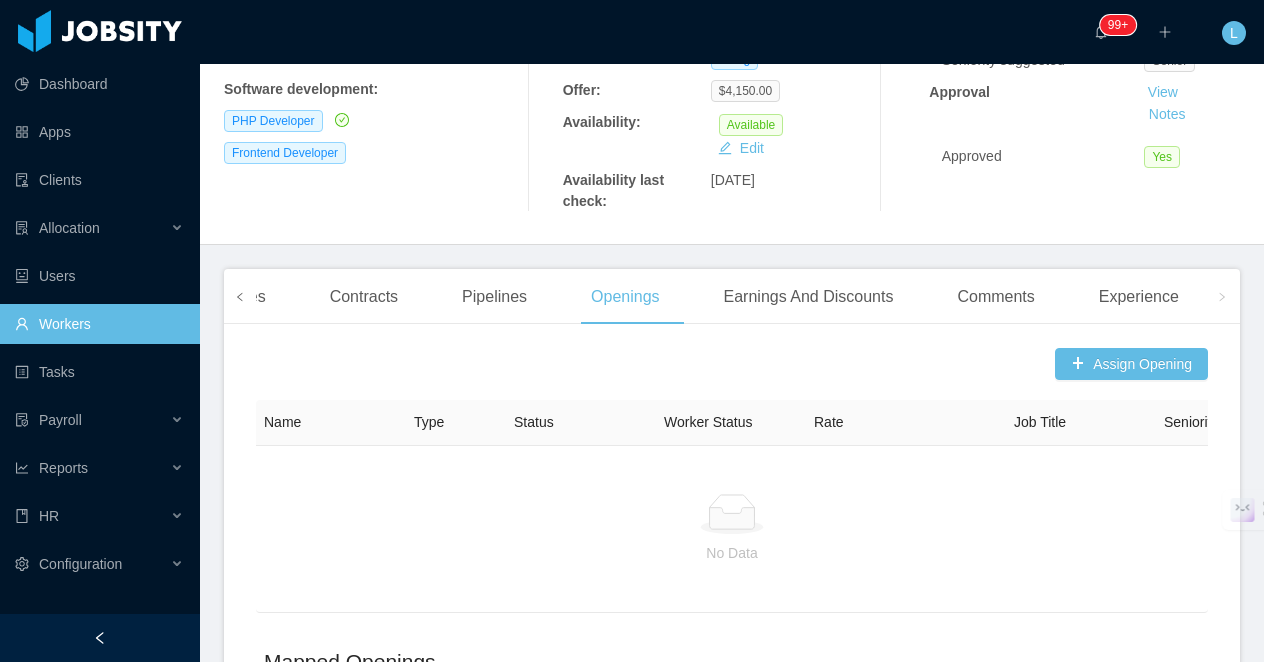 click at bounding box center [240, 296] 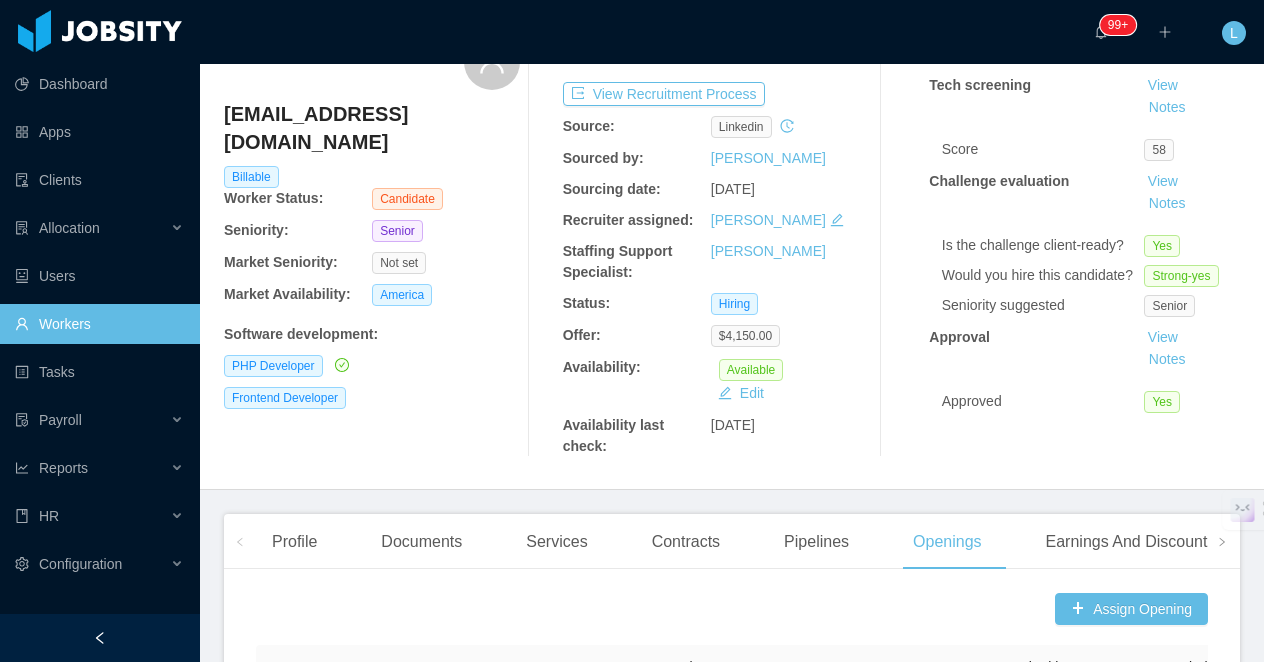 scroll, scrollTop: 193, scrollLeft: 0, axis: vertical 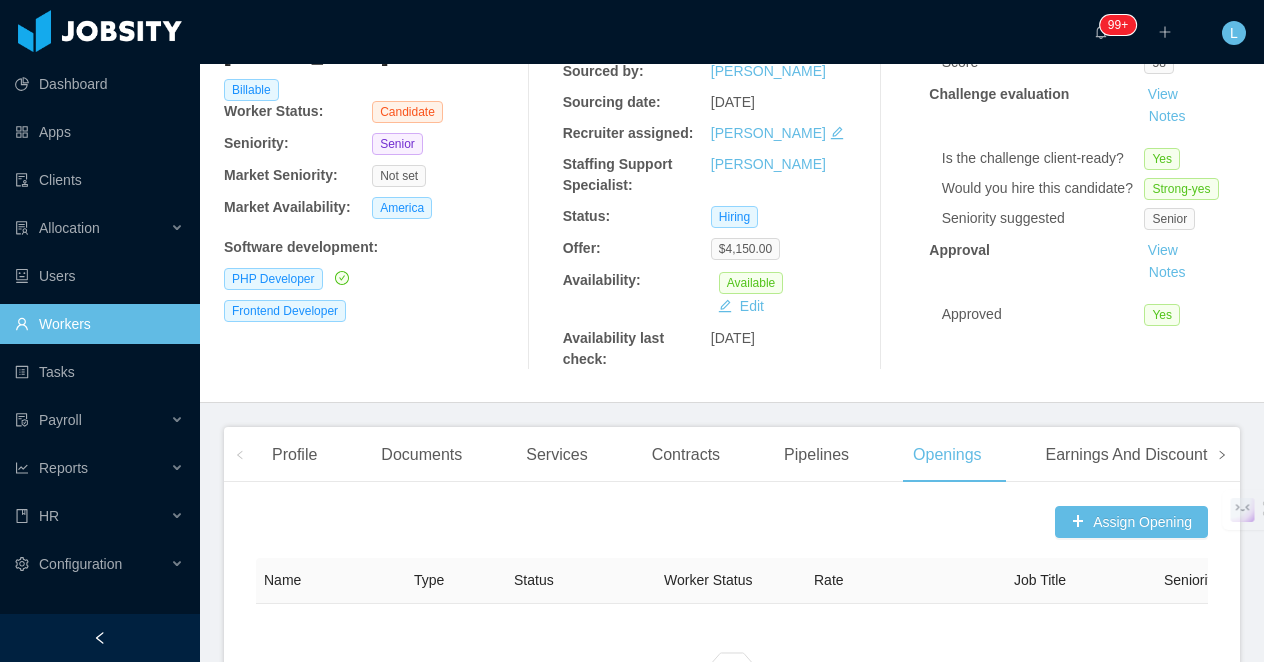 click at bounding box center (1222, 454) 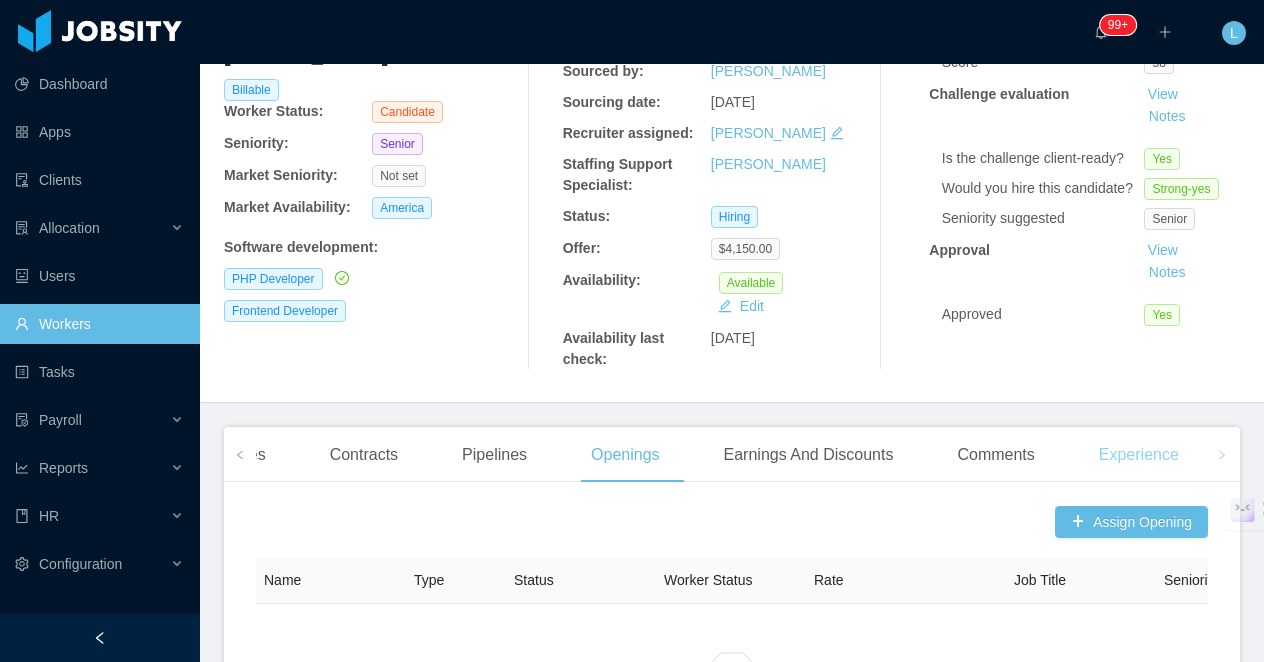 click on "Experience" at bounding box center [1139, 455] 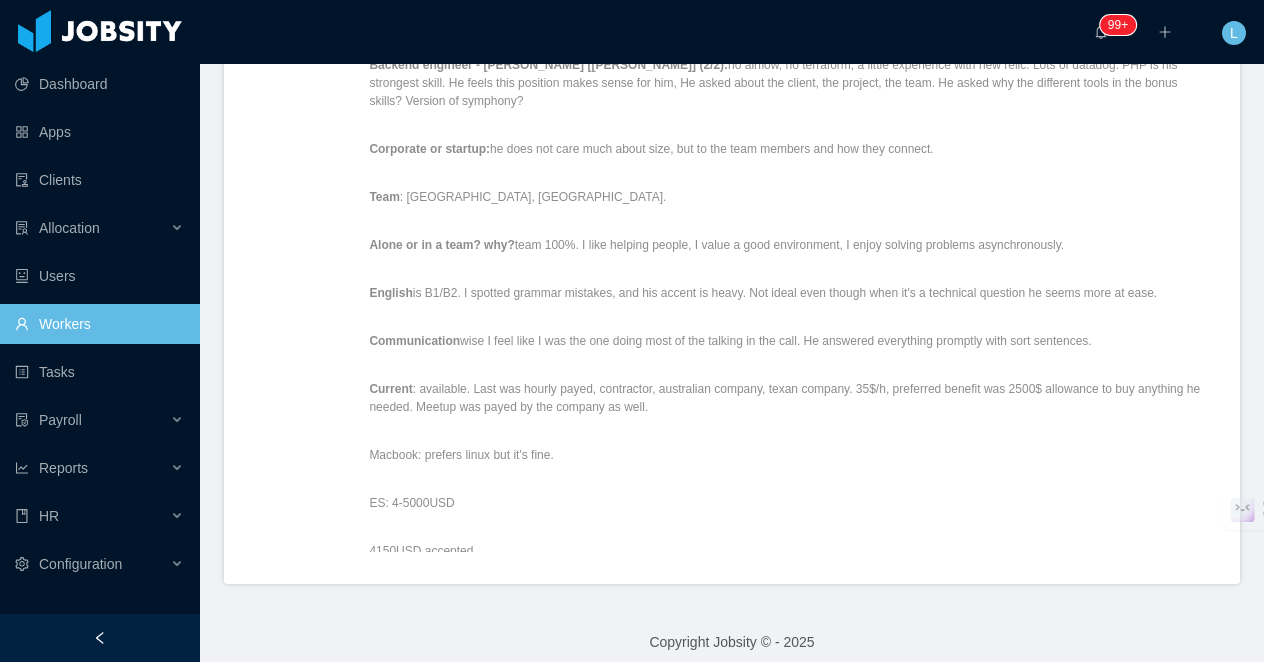 scroll, scrollTop: 804, scrollLeft: 0, axis: vertical 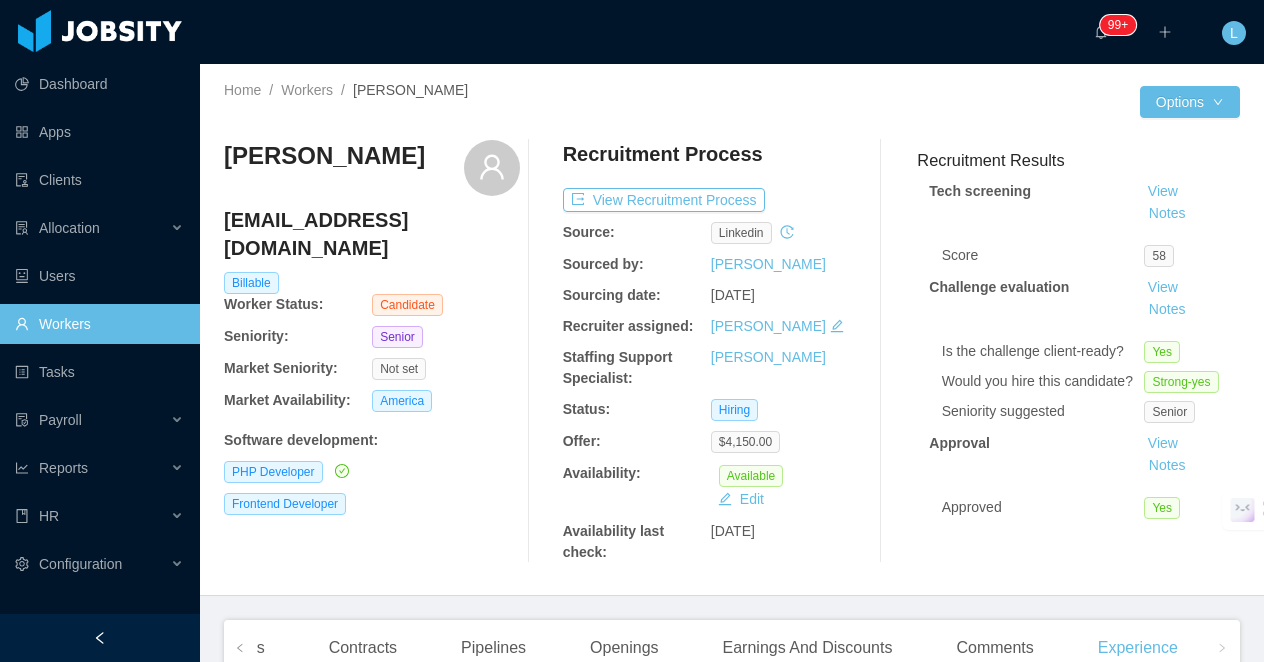 click on "[PERSON_NAME]" at bounding box center (324, 156) 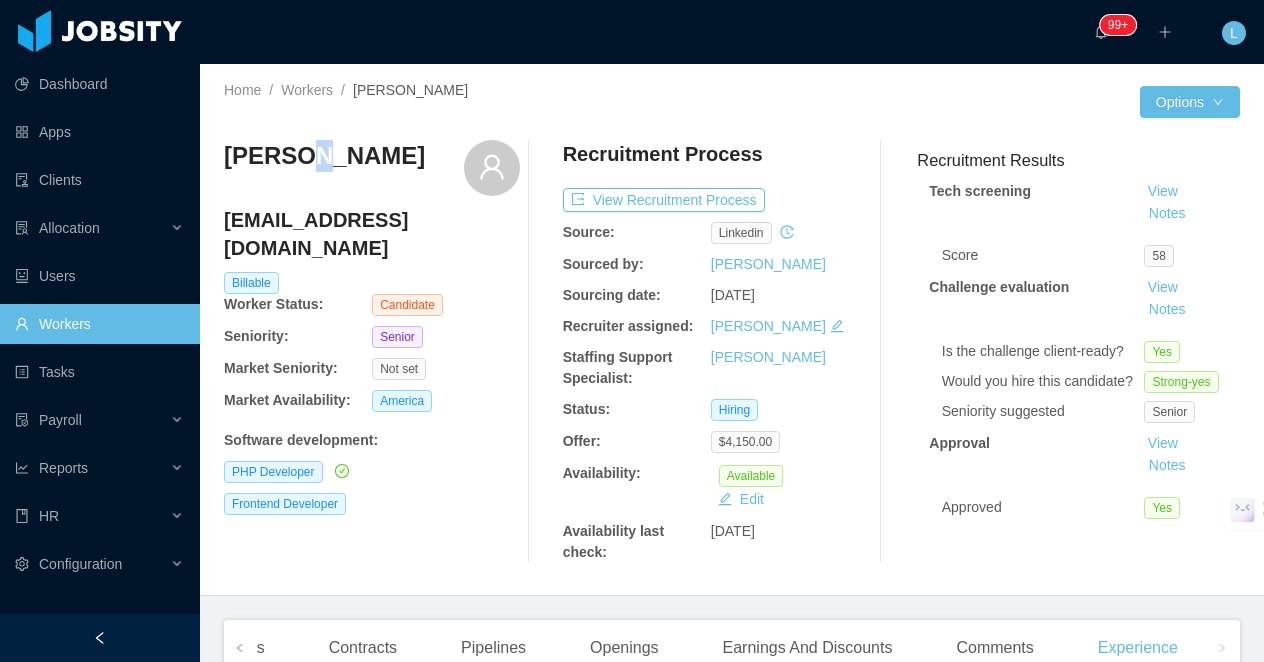click on "[PERSON_NAME]" at bounding box center (324, 156) 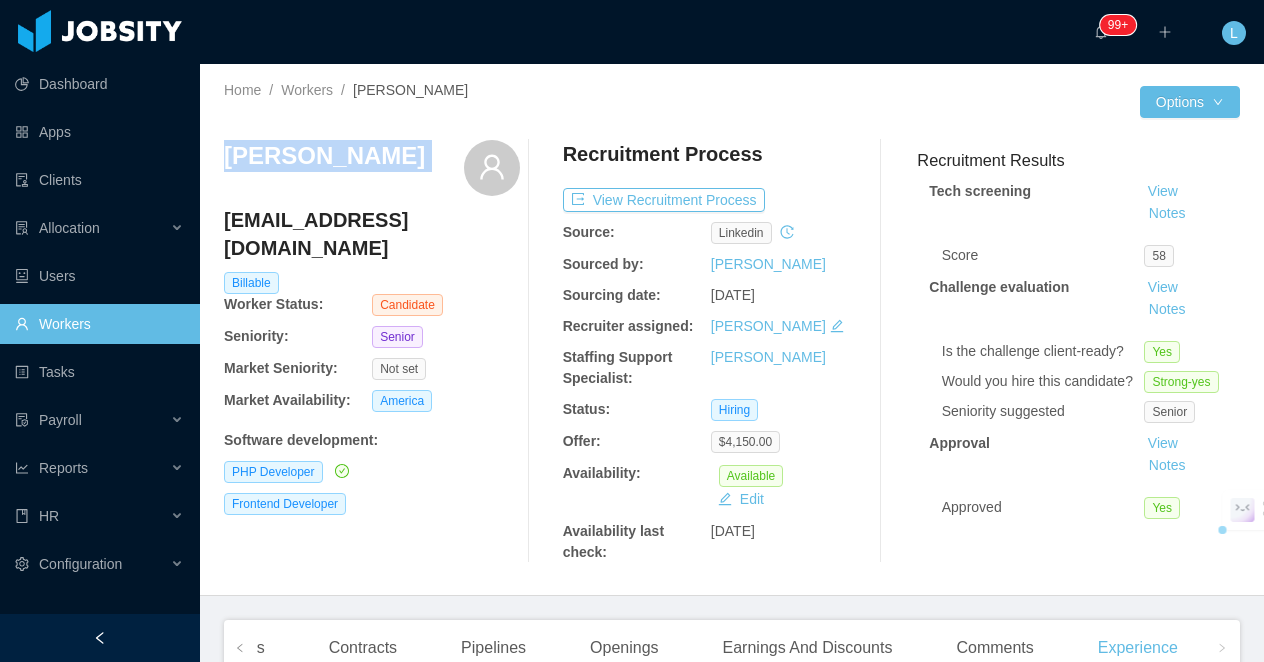 click on "[PERSON_NAME]" at bounding box center [324, 156] 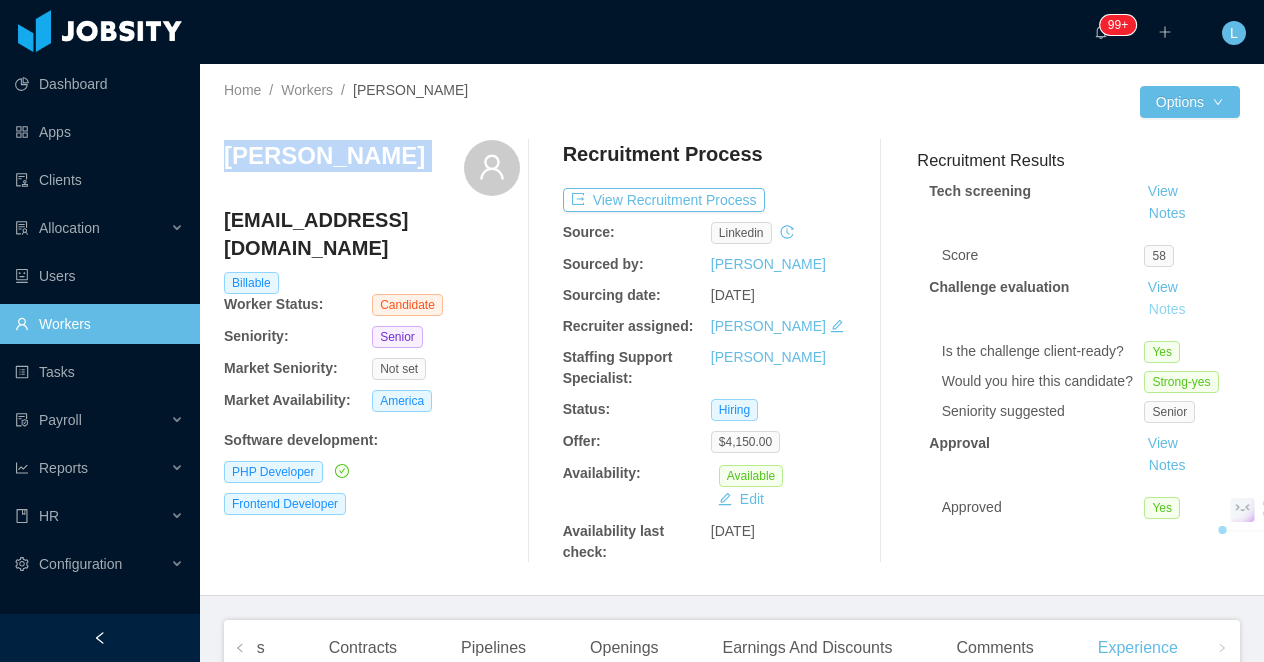 click on "Notes" at bounding box center [1167, 310] 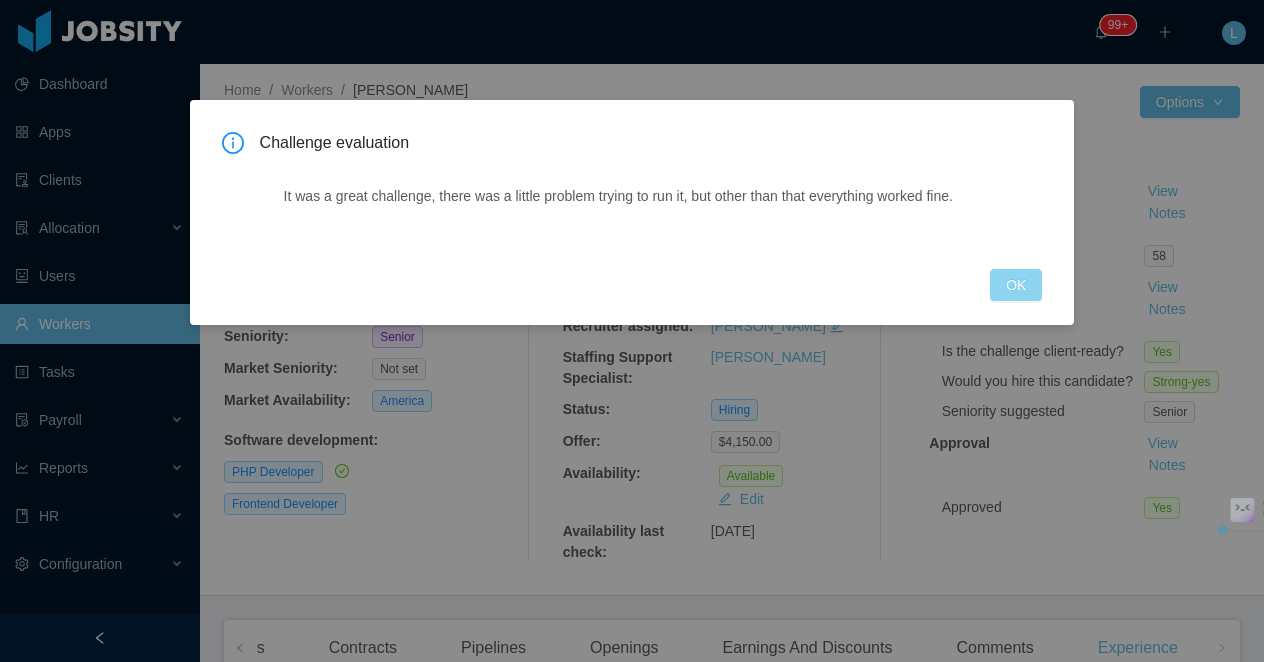 click on "OK" at bounding box center (1016, 285) 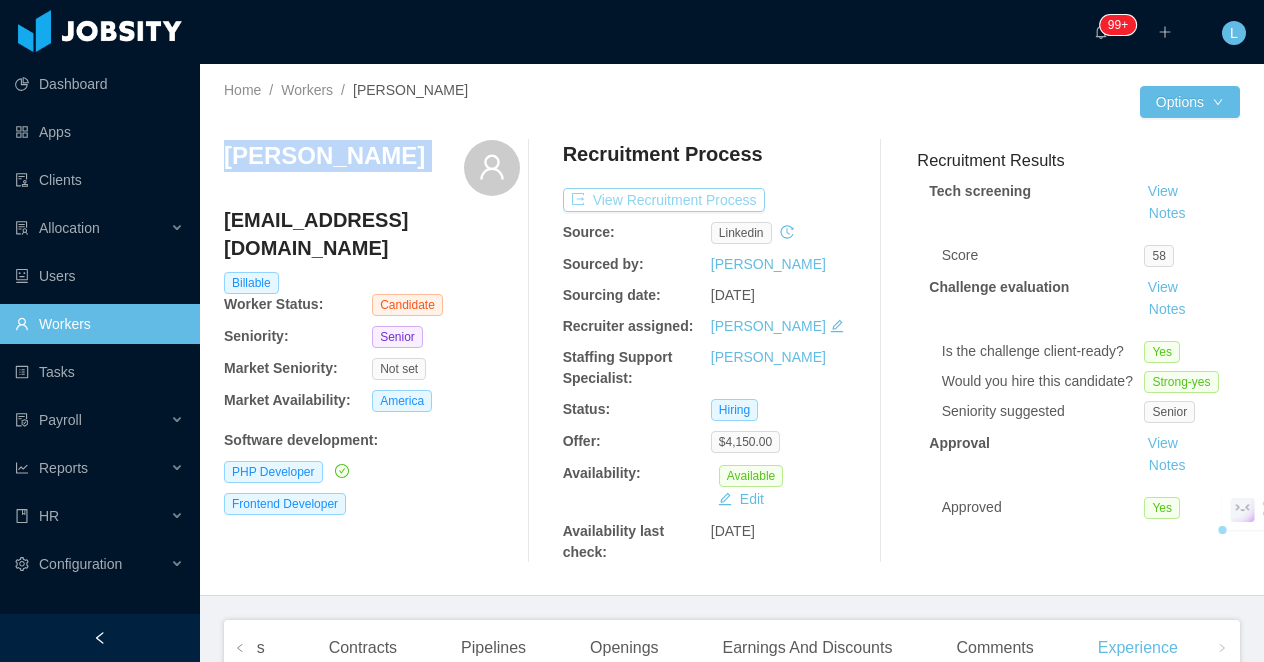 click on "View Recruitment Process" at bounding box center [664, 200] 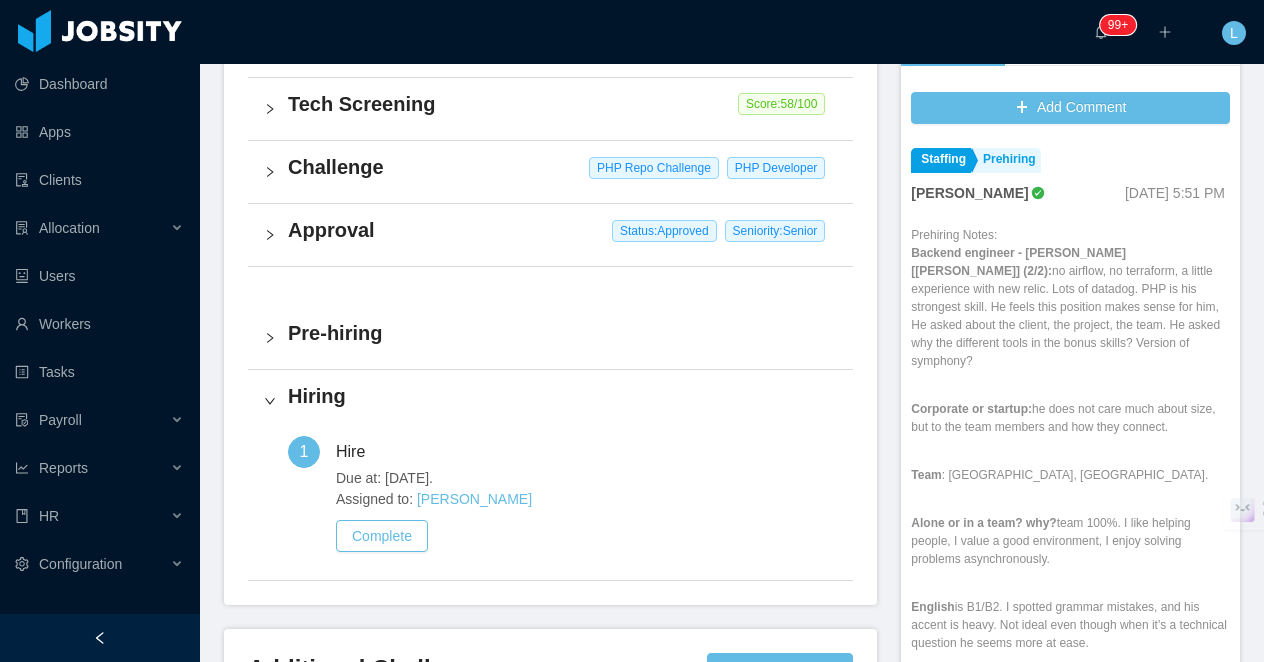 scroll, scrollTop: 603, scrollLeft: 0, axis: vertical 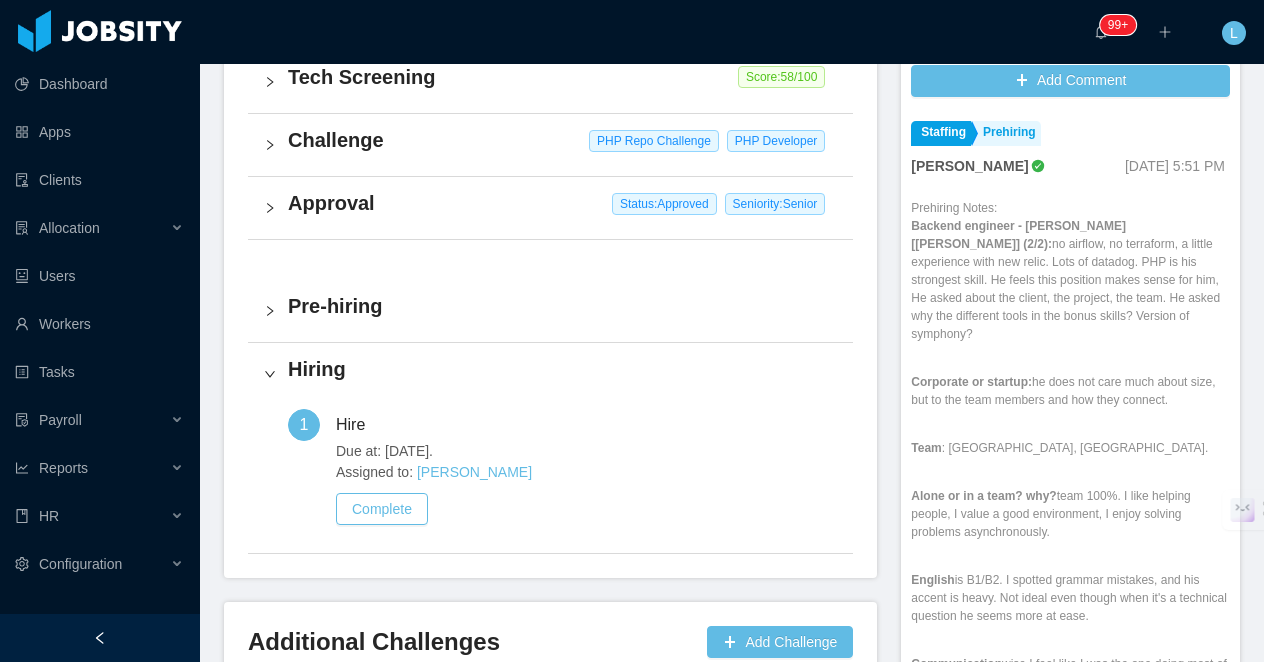 click on "Challenge" at bounding box center (562, 140) 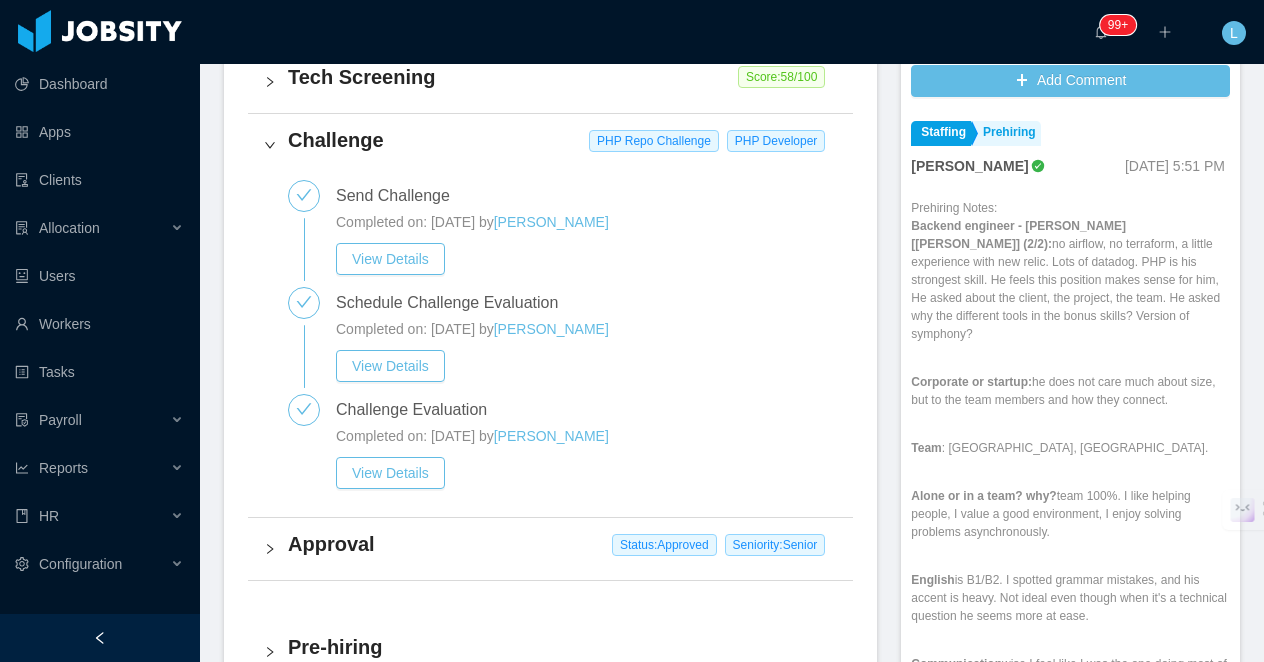 scroll, scrollTop: 0, scrollLeft: 0, axis: both 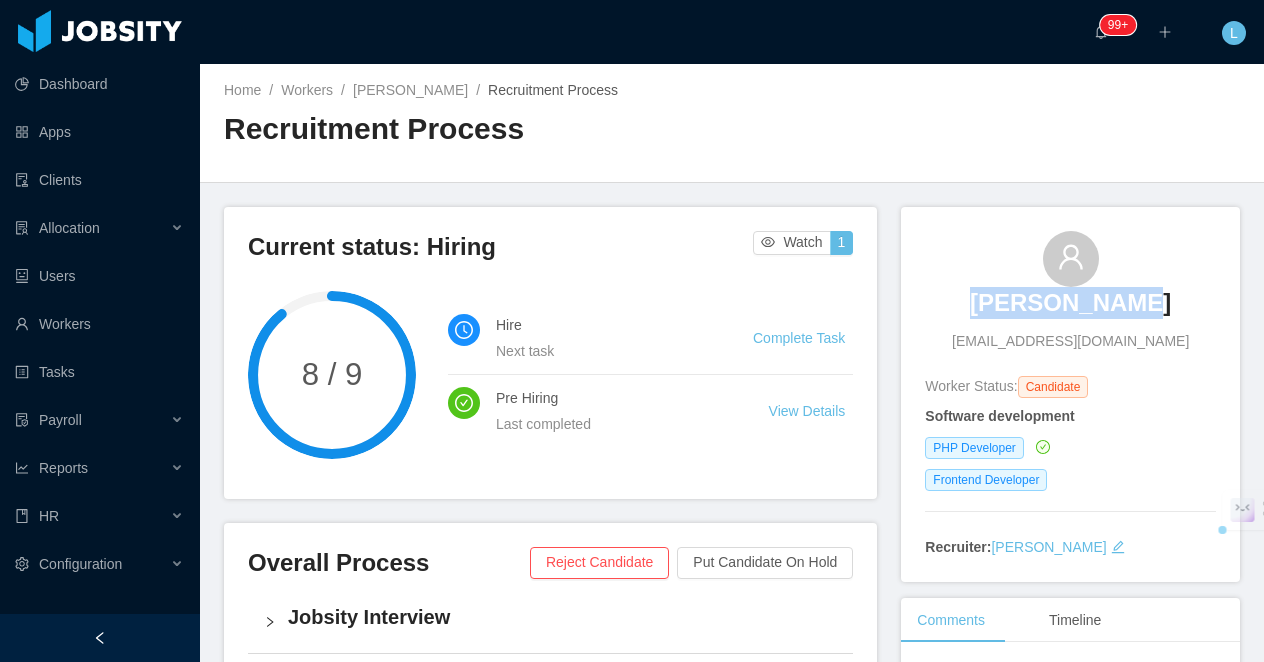 drag, startPoint x: 1176, startPoint y: 294, endPoint x: 972, endPoint y: 295, distance: 204.00246 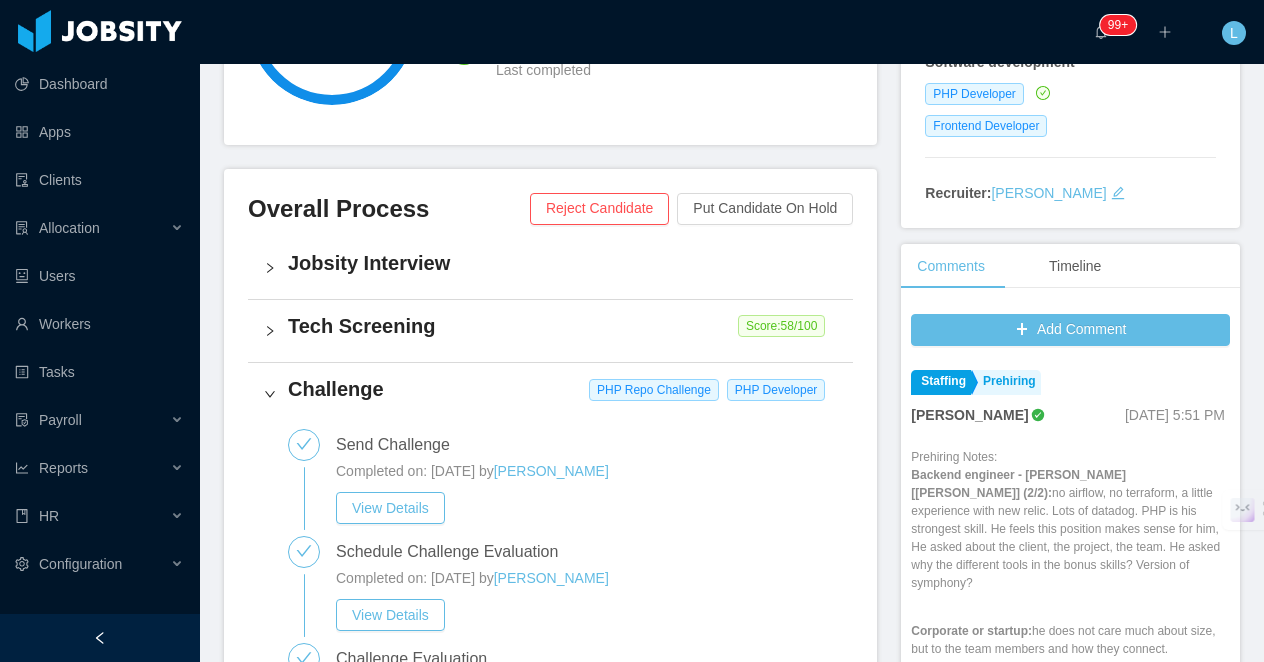 scroll, scrollTop: 0, scrollLeft: 0, axis: both 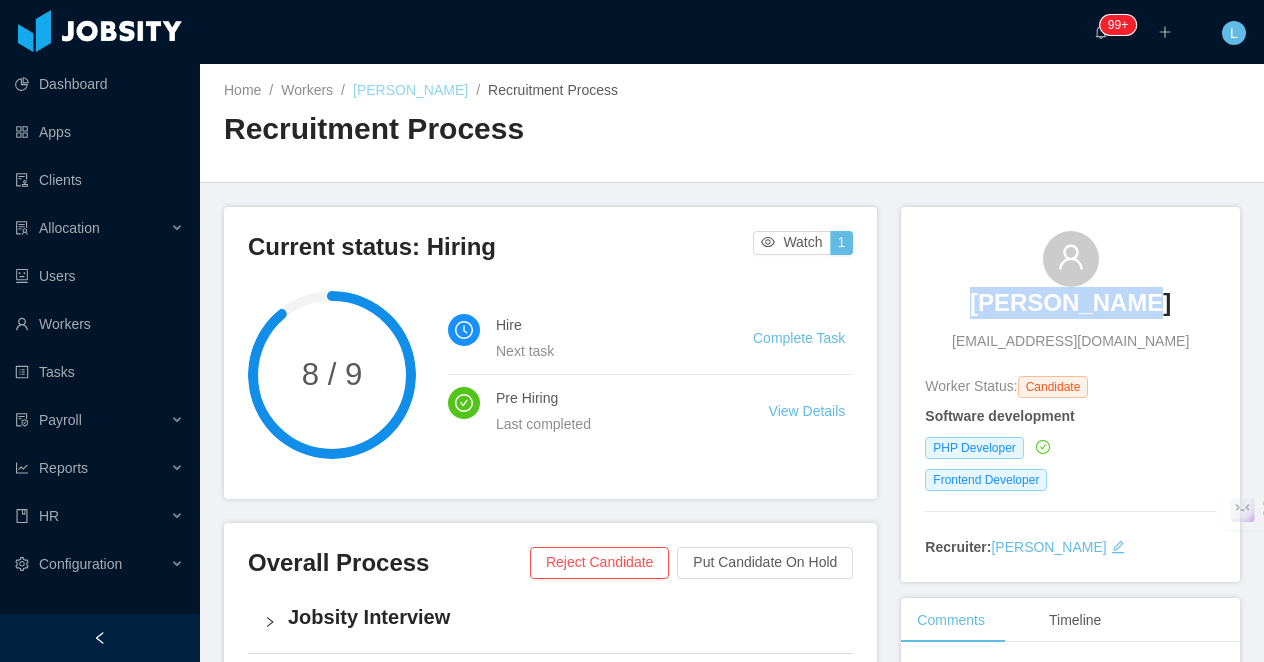 click on "[PERSON_NAME]" at bounding box center [410, 90] 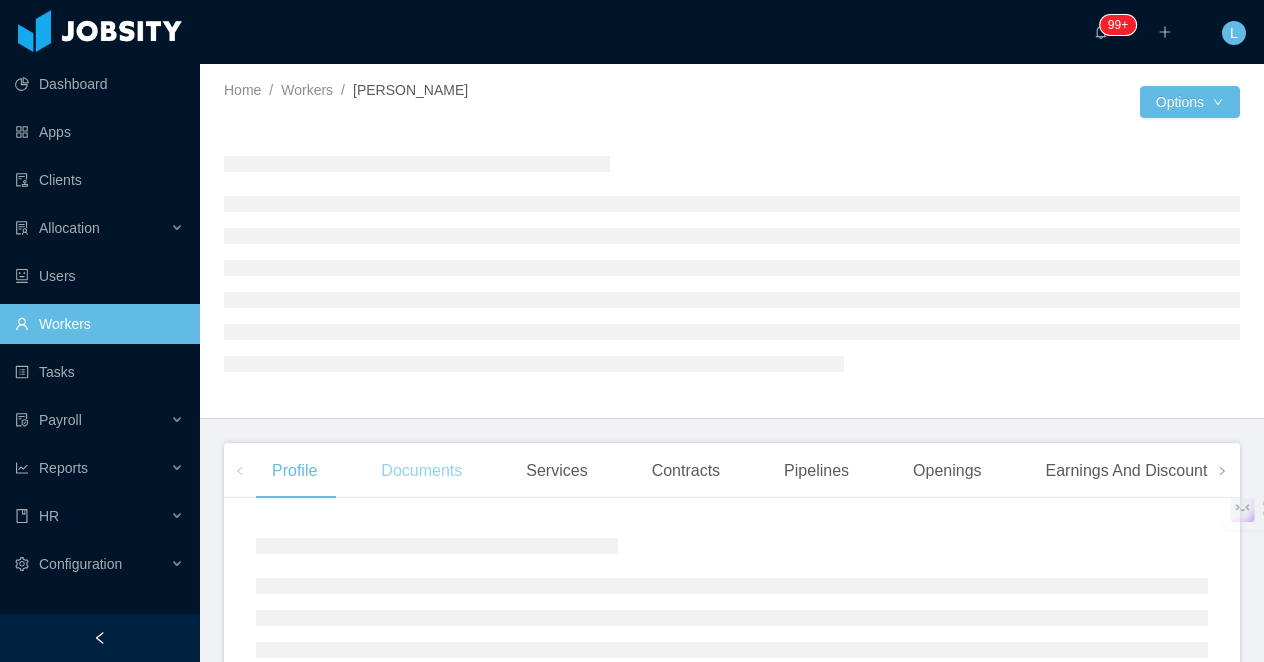 click on "Documents" at bounding box center [421, 471] 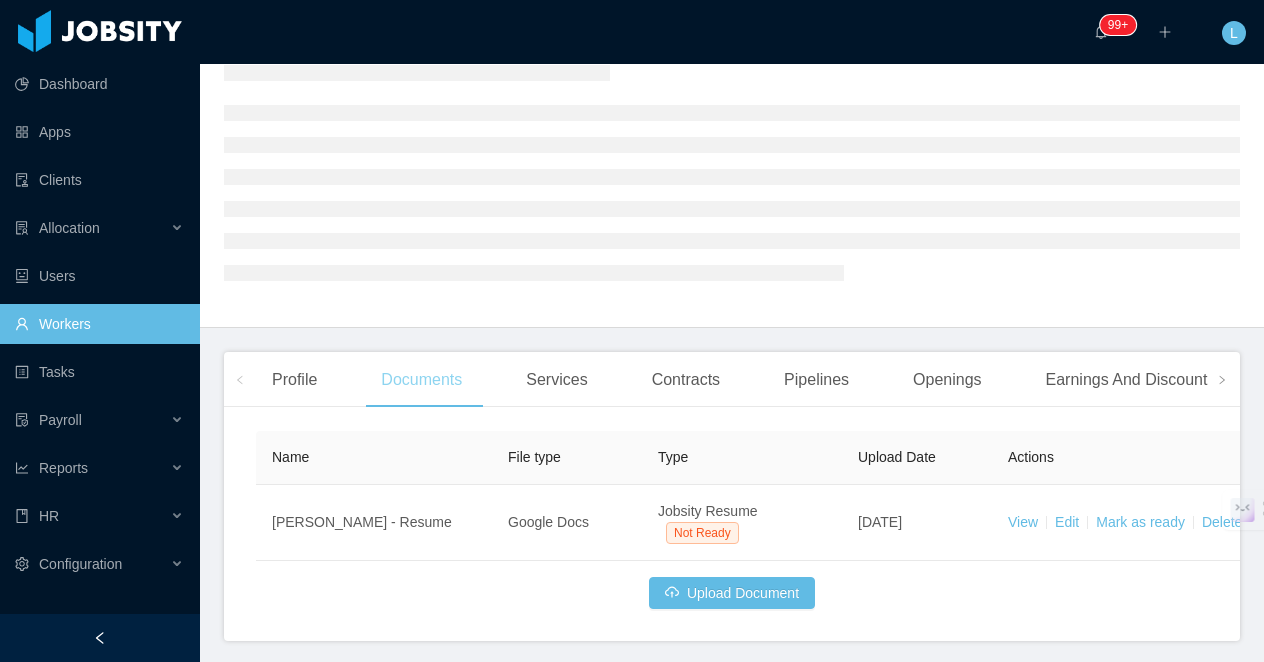 scroll, scrollTop: 163, scrollLeft: 0, axis: vertical 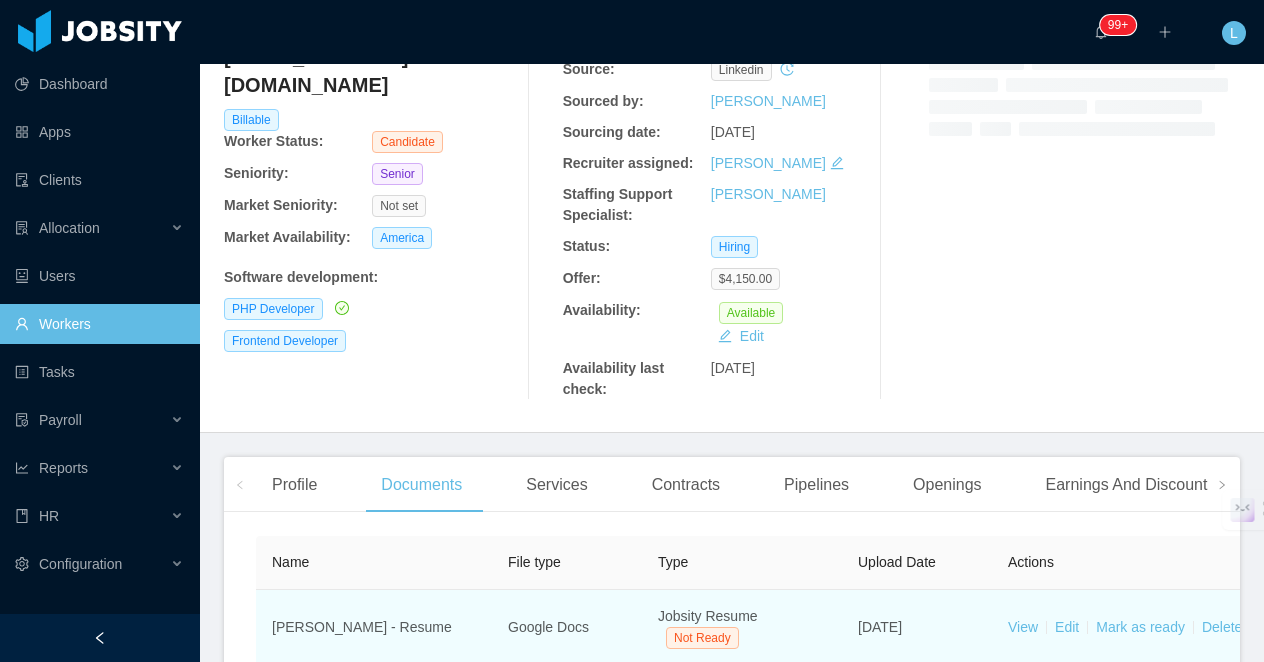 click on "View Edit Mark as ready Delete" at bounding box center [1142, 628] 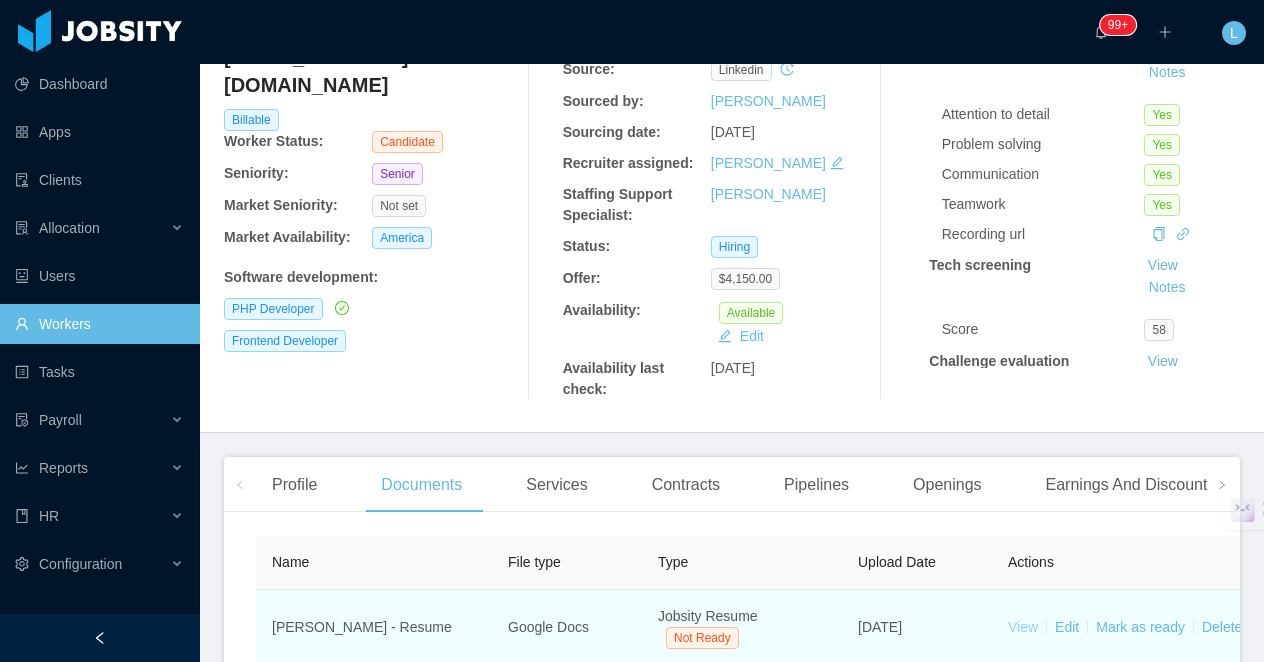 click on "View" at bounding box center [1023, 627] 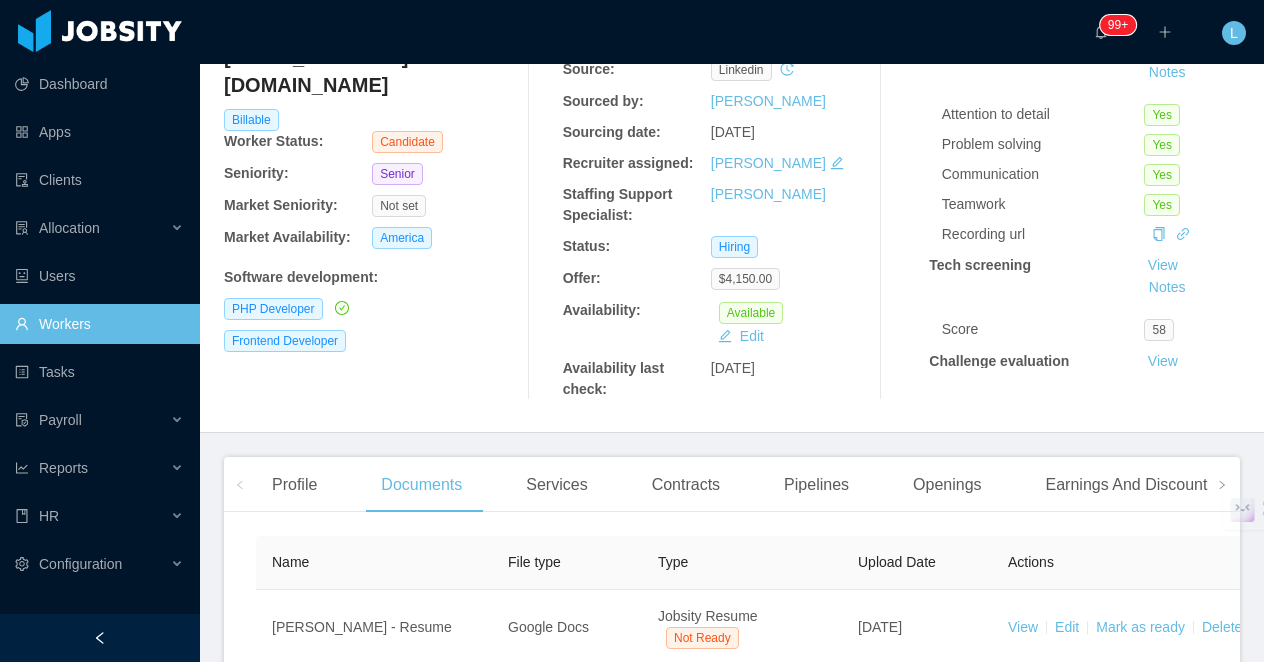 scroll, scrollTop: 0, scrollLeft: 0, axis: both 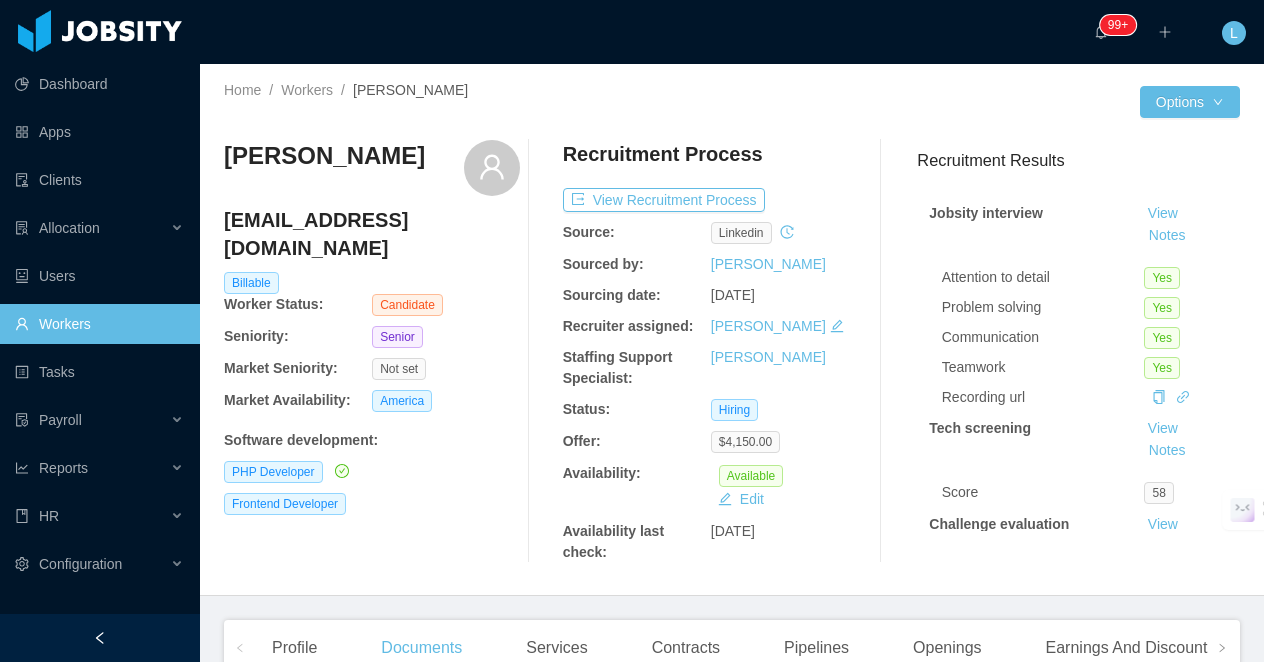 click on "[PERSON_NAME]" at bounding box center [324, 156] 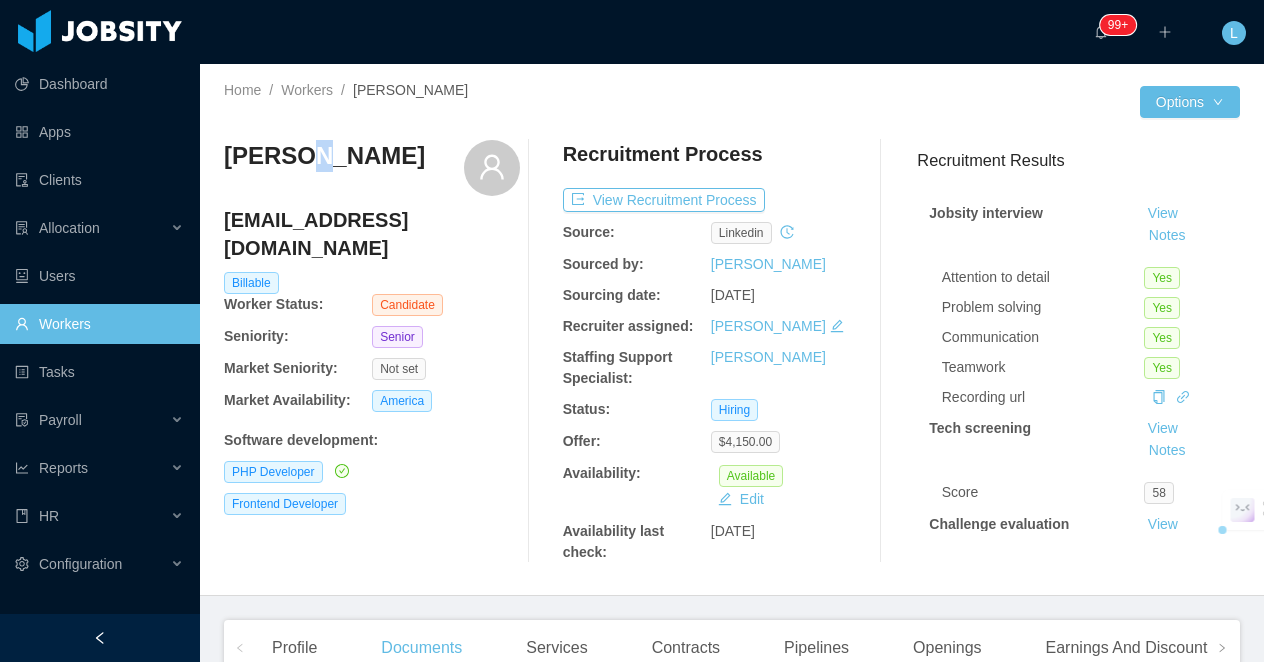 click on "[PERSON_NAME]" at bounding box center (324, 156) 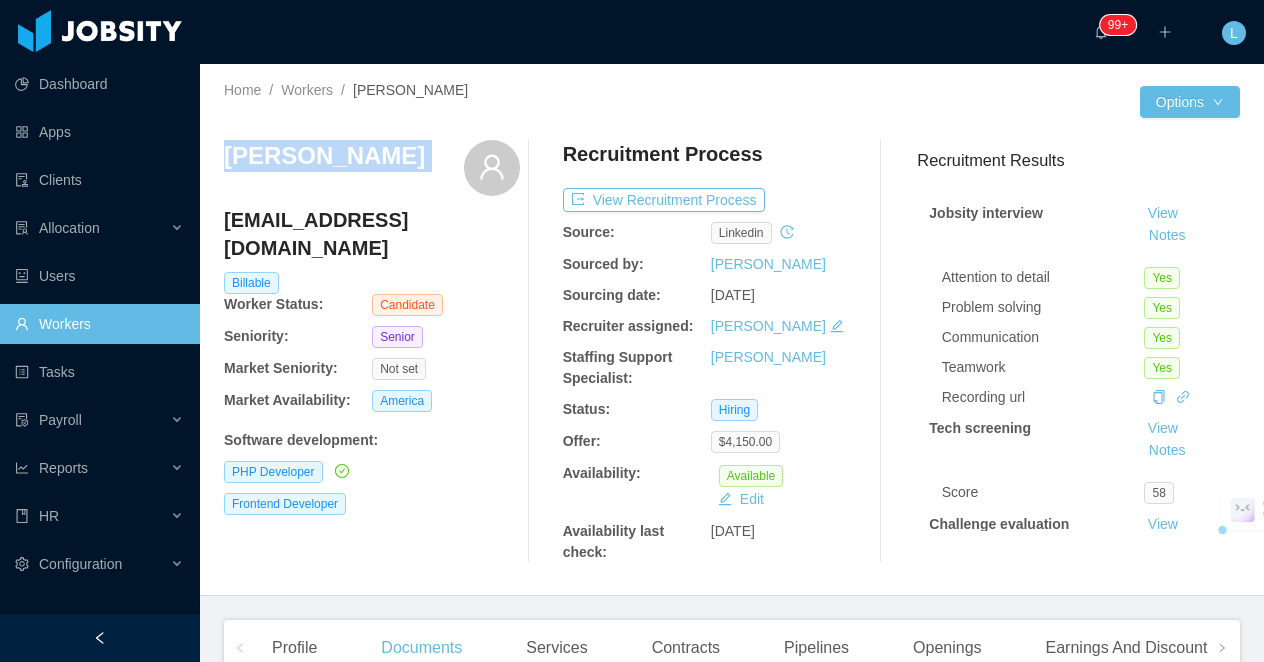 click on "[PERSON_NAME]" at bounding box center [324, 156] 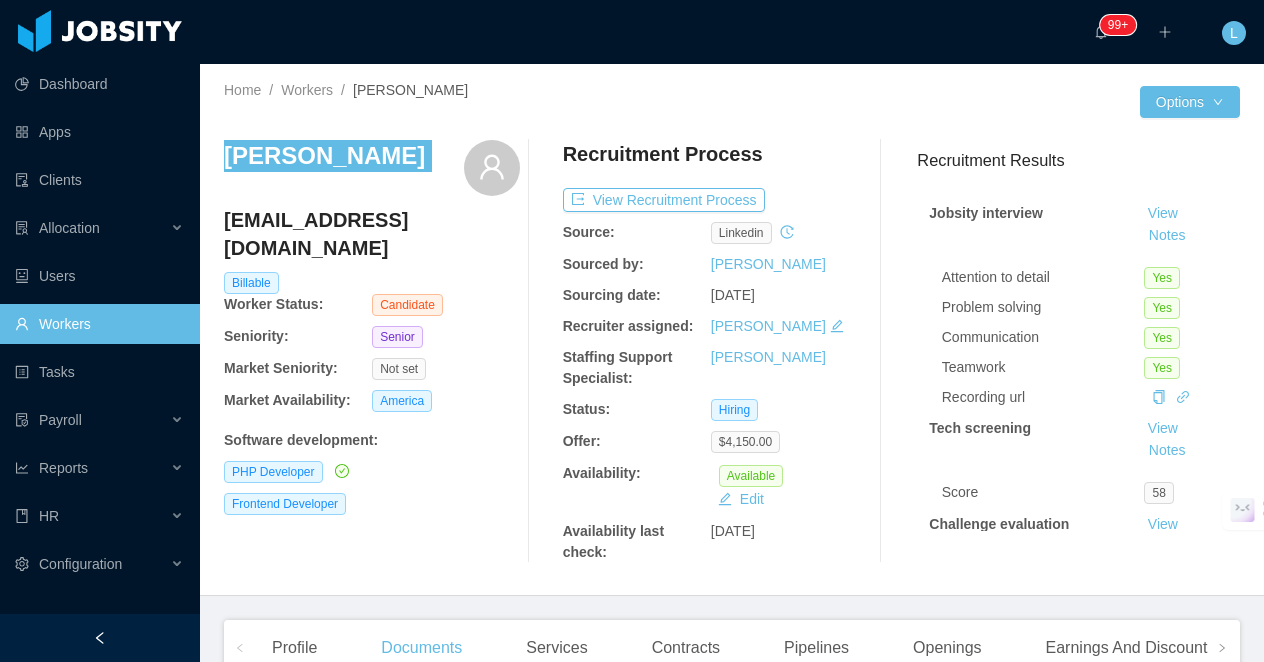 scroll, scrollTop: 340, scrollLeft: 0, axis: vertical 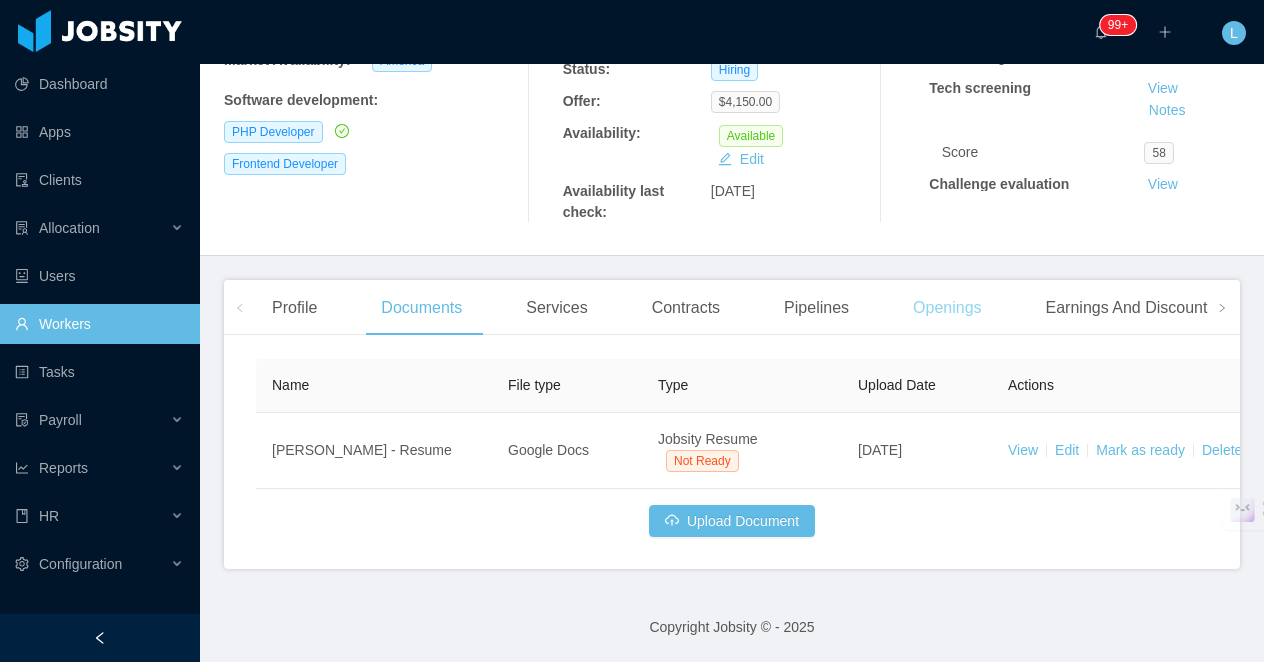 click on "Openings" at bounding box center (947, 308) 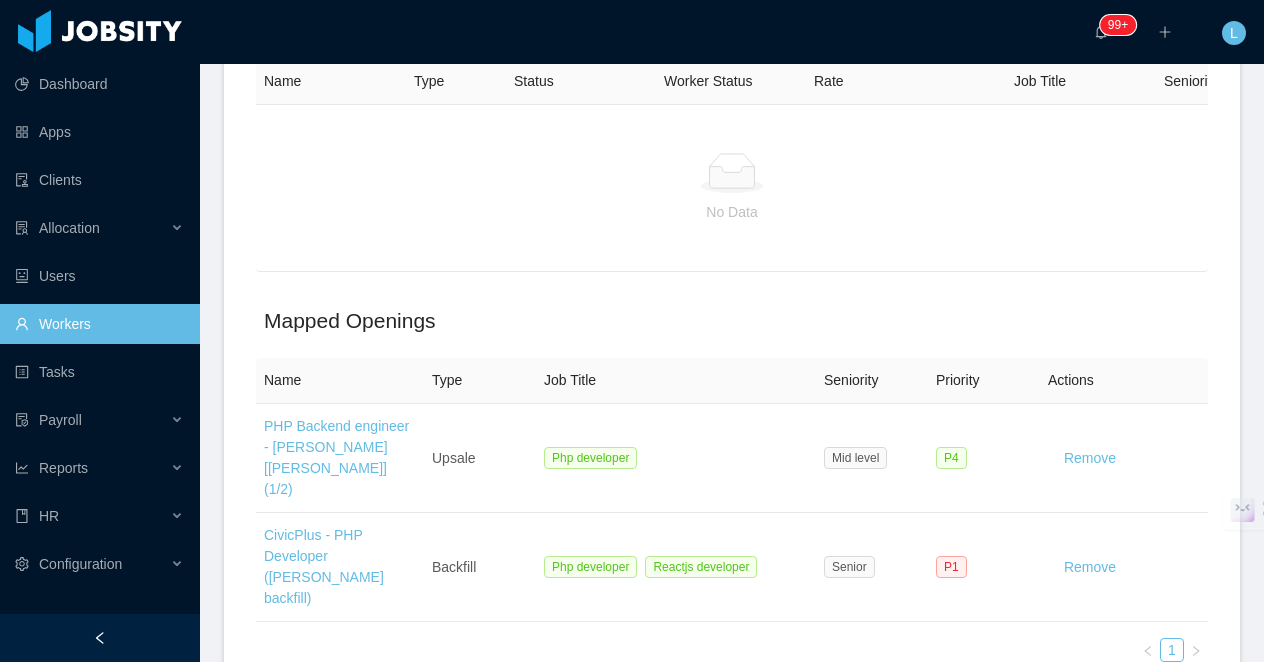 scroll, scrollTop: 791, scrollLeft: 0, axis: vertical 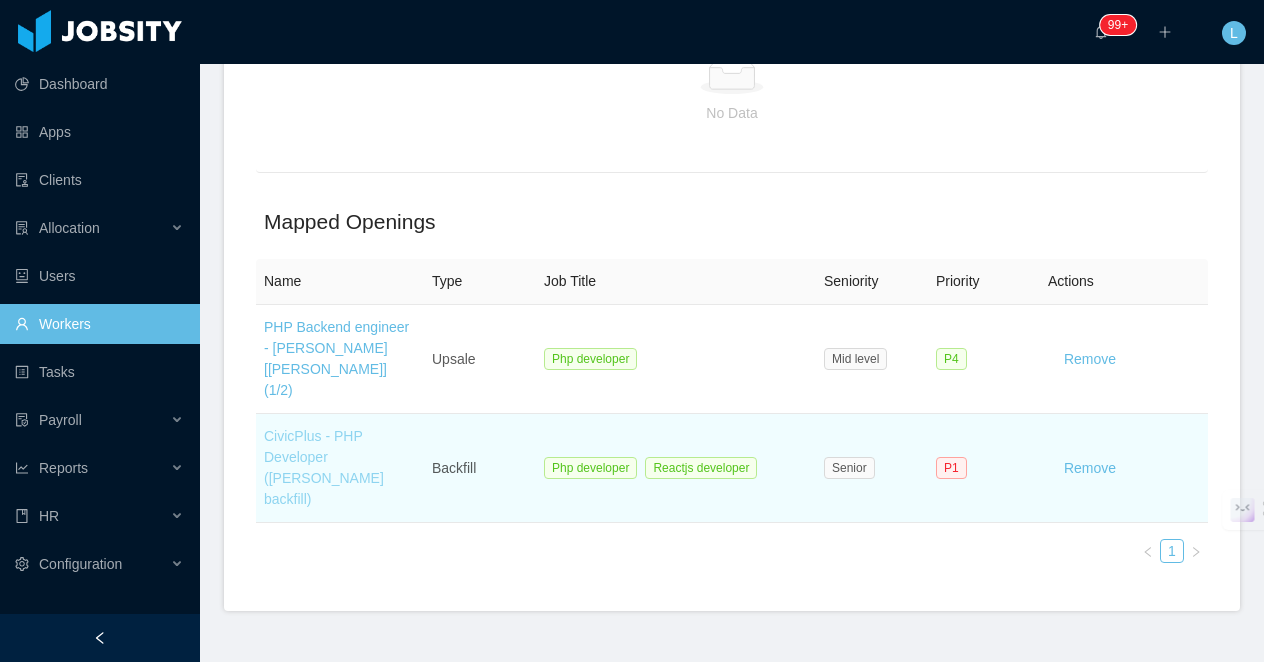 click on "CivicPlus - PHP Developer ([PERSON_NAME] backfill)" at bounding box center [324, 467] 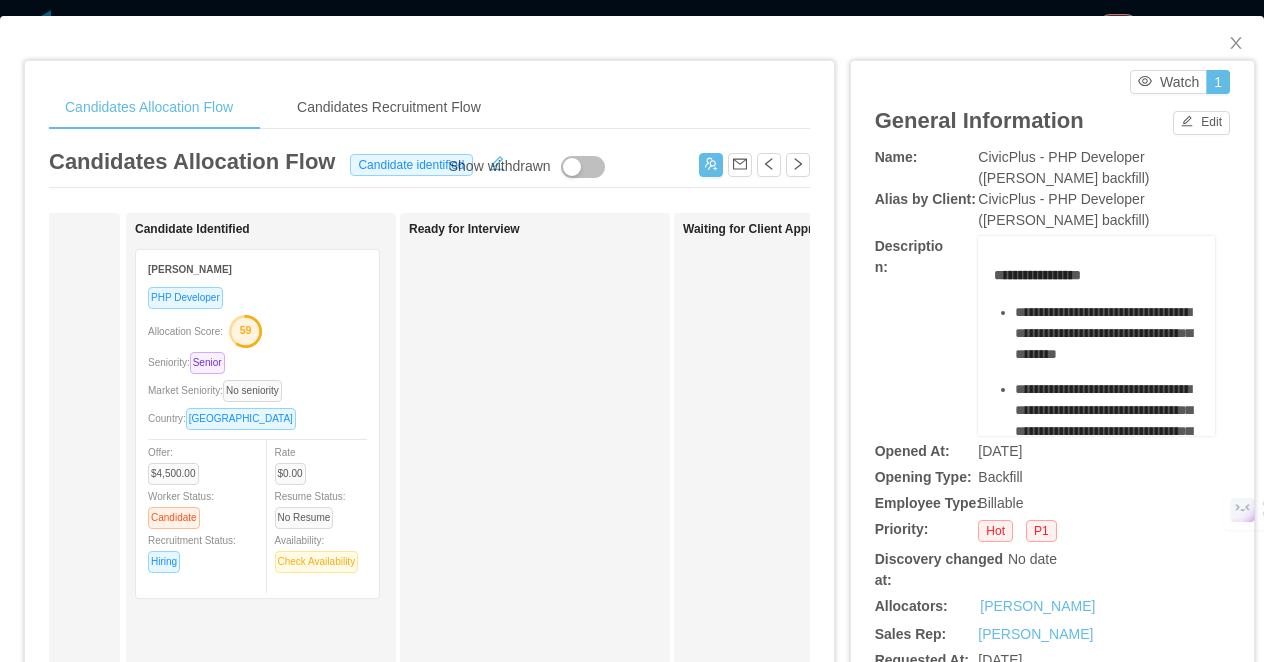 scroll, scrollTop: 0, scrollLeft: 294, axis: horizontal 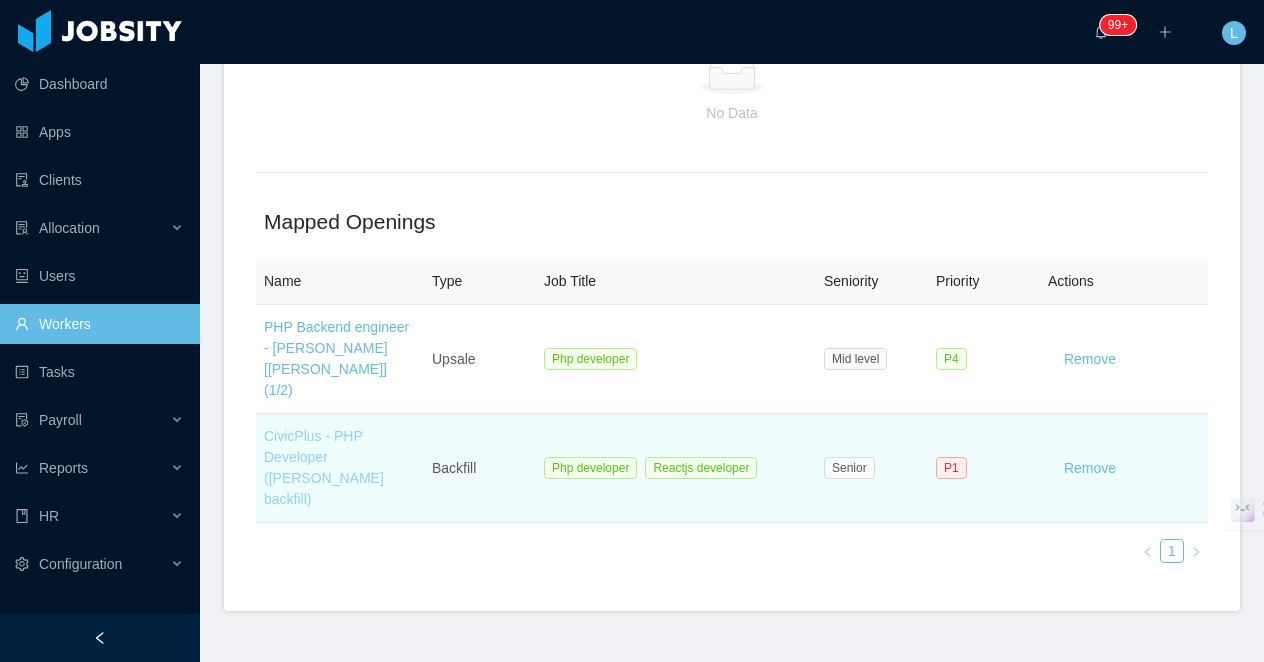 click on "CivicPlus - PHP Developer ([PERSON_NAME] backfill)" at bounding box center [324, 467] 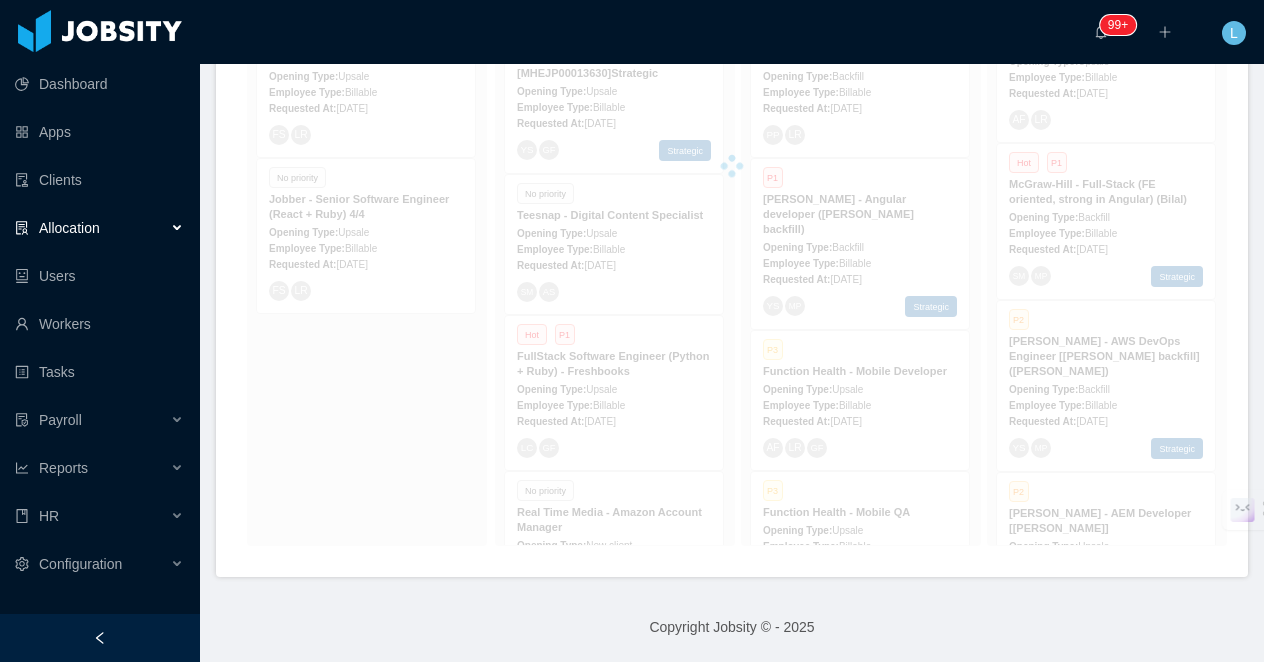 scroll, scrollTop: 530, scrollLeft: 0, axis: vertical 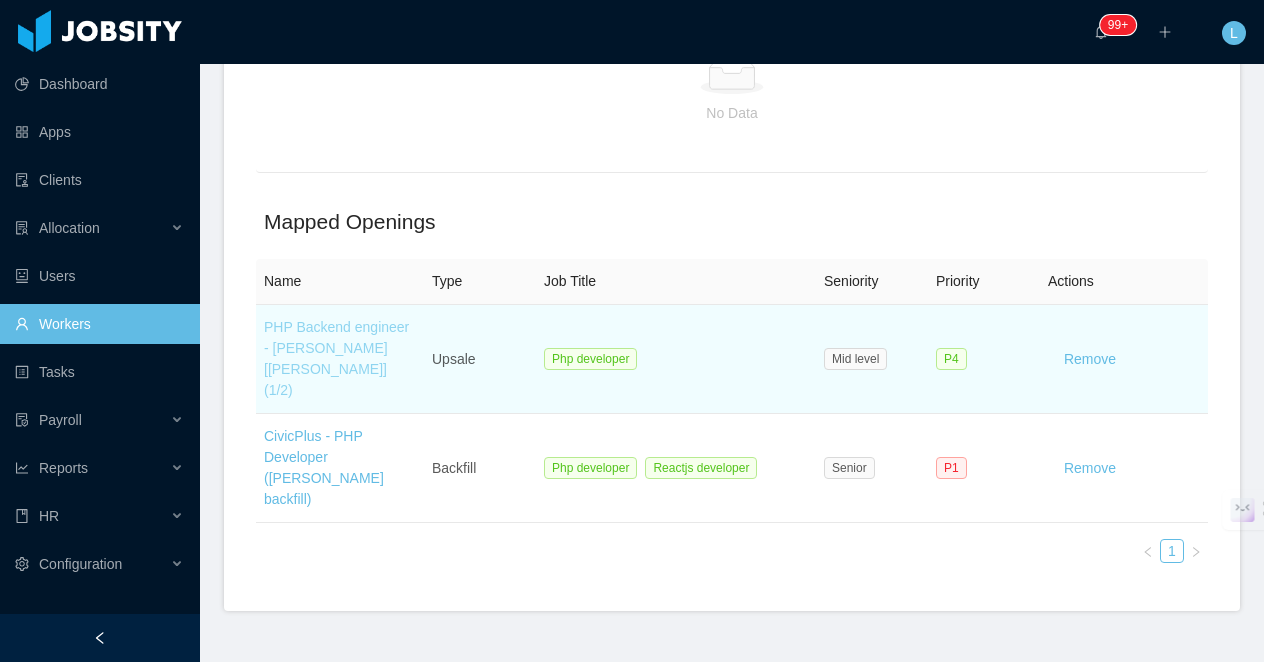 click on "PHP Backend engineer - McGraw-Hill [Sophia Allen] (1/2)" at bounding box center (336, 358) 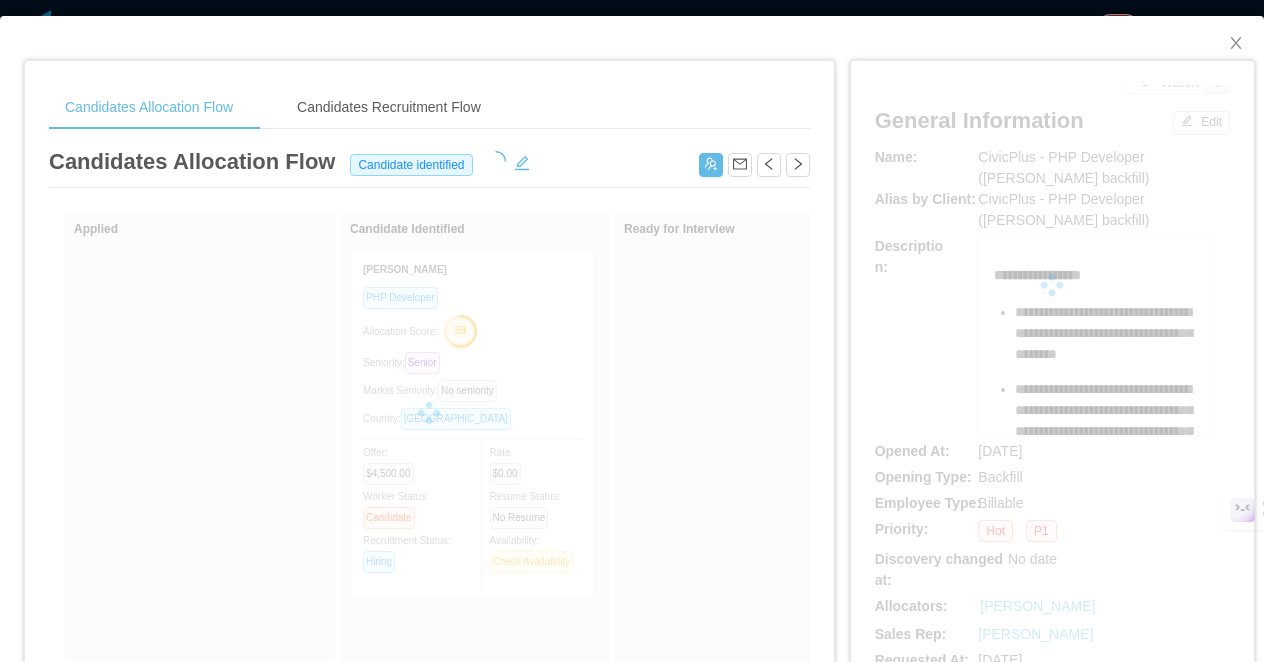 scroll, scrollTop: 530, scrollLeft: 0, axis: vertical 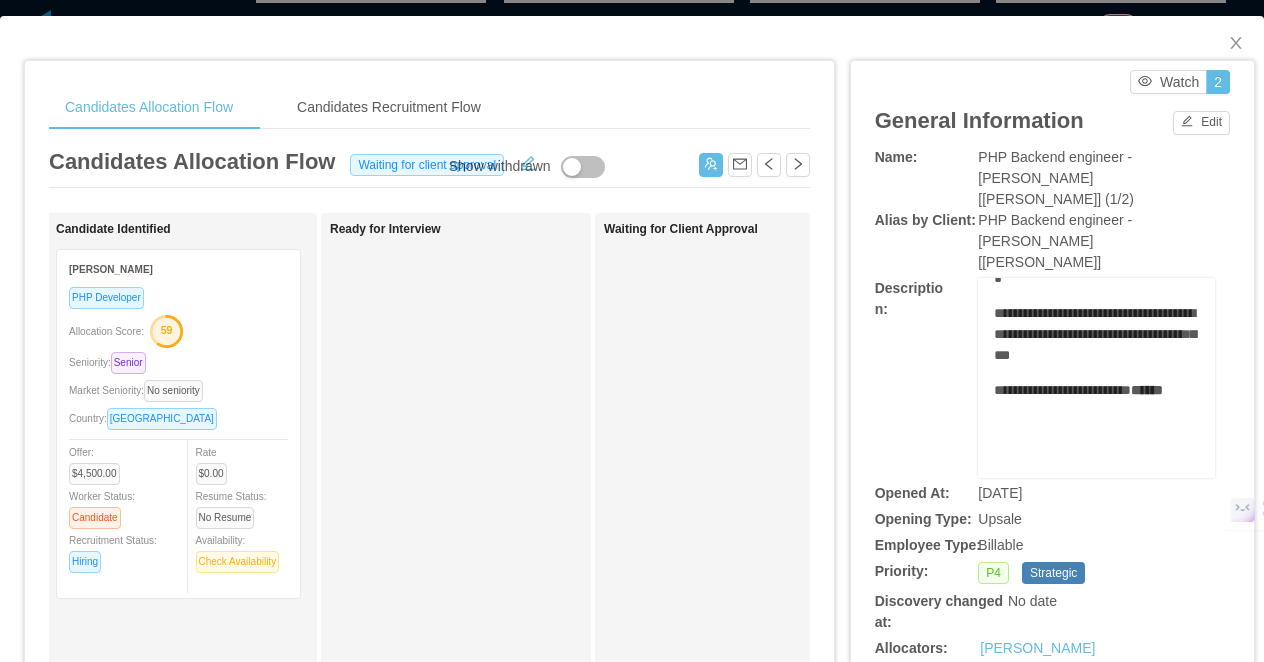 click on "PHP Developer Allocation Score:   59 Seniority:   Senior Market Seniority:   No seniority Country:   Brazil Offer:  $4,500.00 Worker Status:   Candidate Recruitment Status:   Hiring Rate $0.00 Resume Status:   No Resume Availability:     Check Availability" at bounding box center (178, 436) 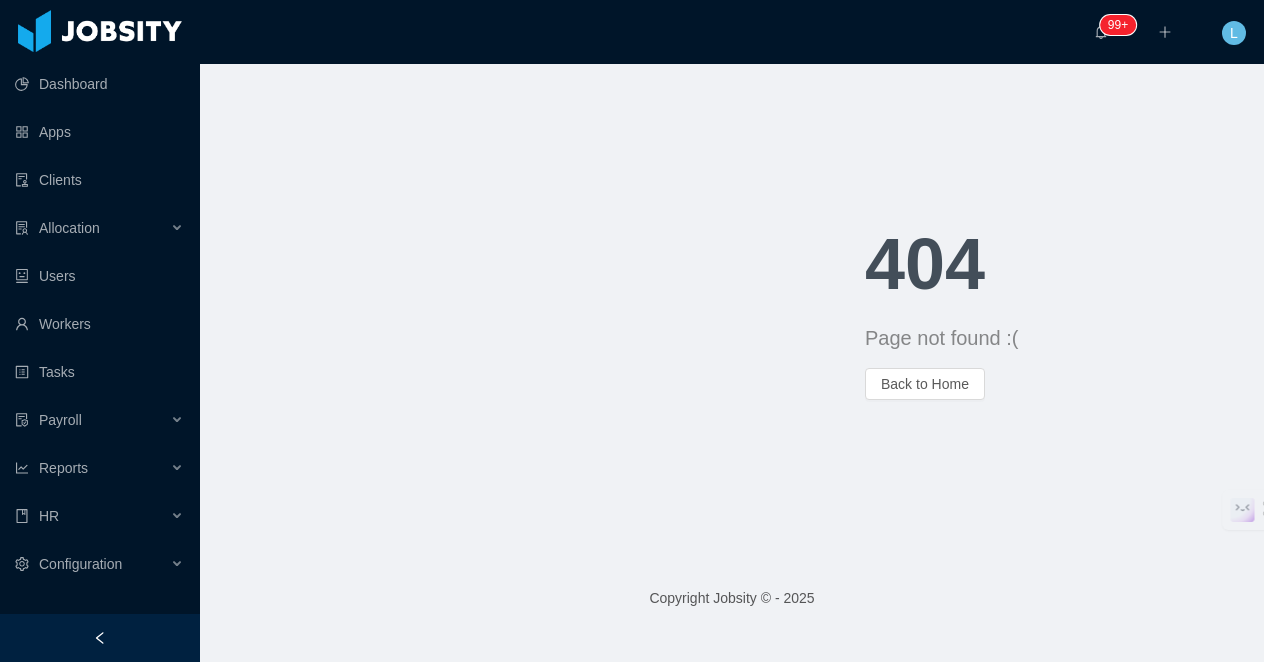 scroll, scrollTop: 0, scrollLeft: 0, axis: both 